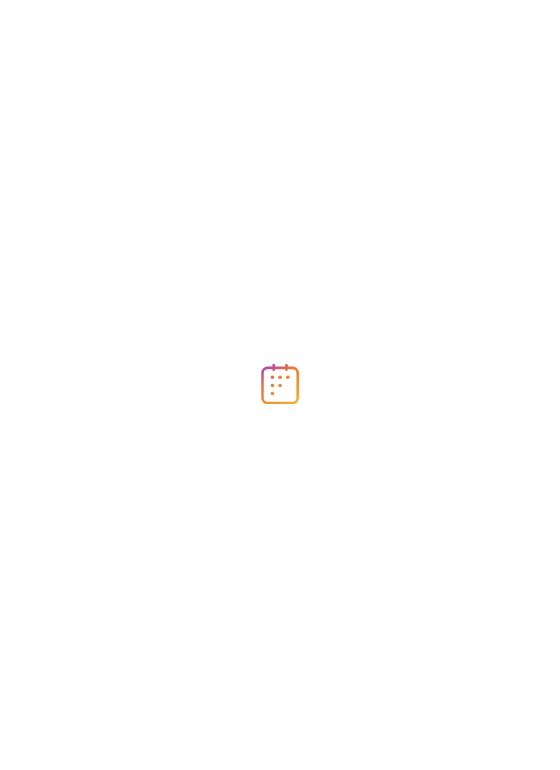 scroll, scrollTop: 0, scrollLeft: 0, axis: both 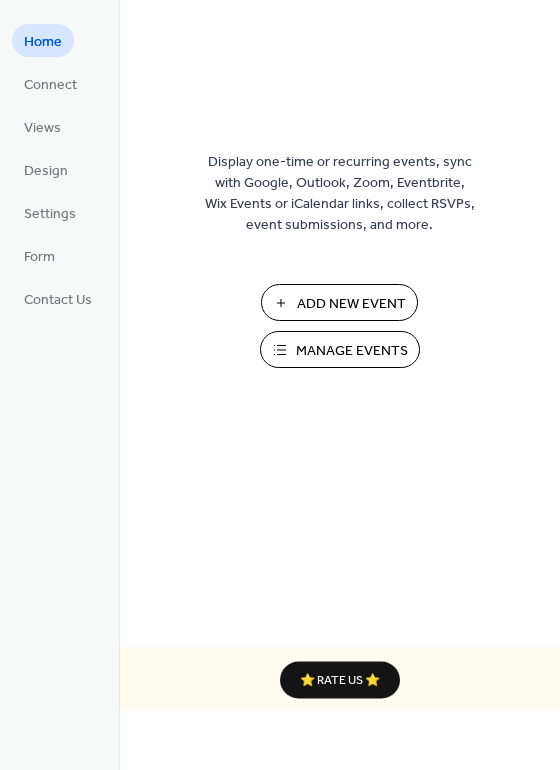 click on "Add New Event" at bounding box center (339, 302) 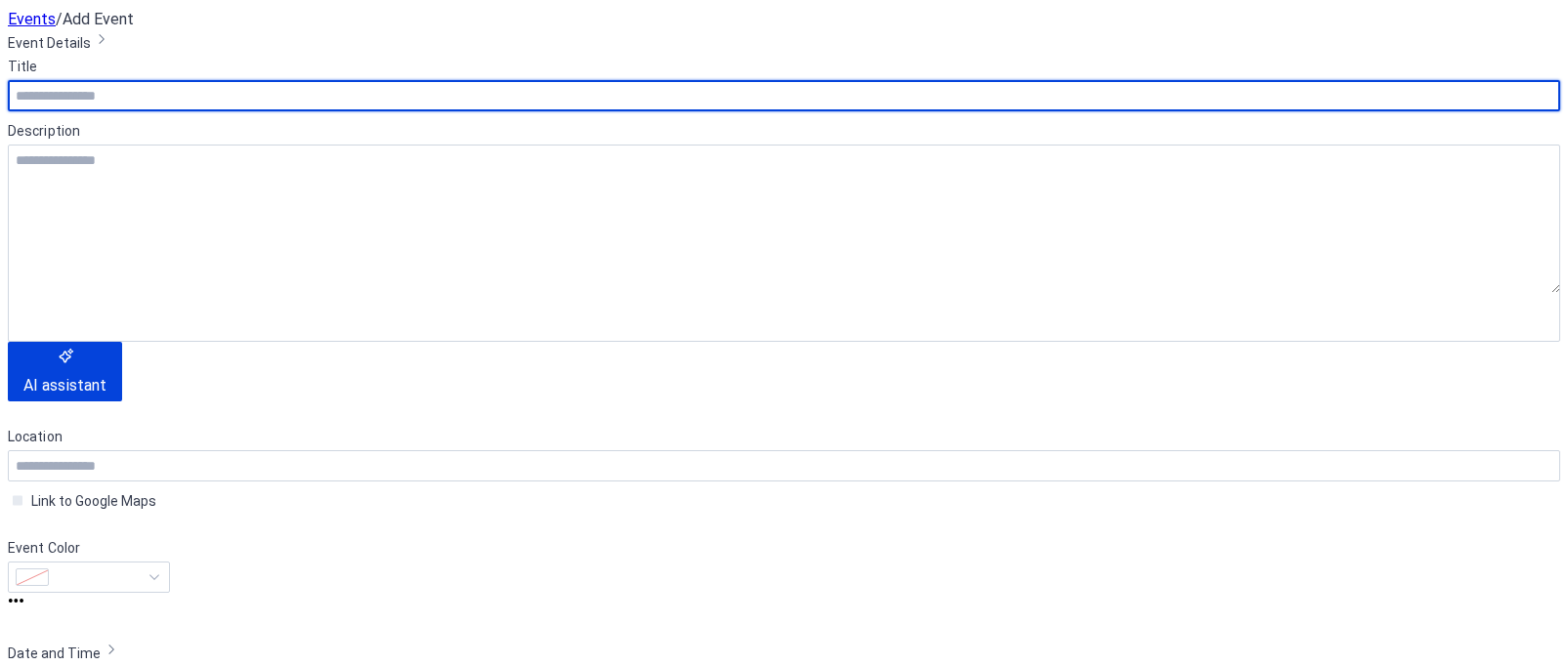 scroll, scrollTop: 0, scrollLeft: 0, axis: both 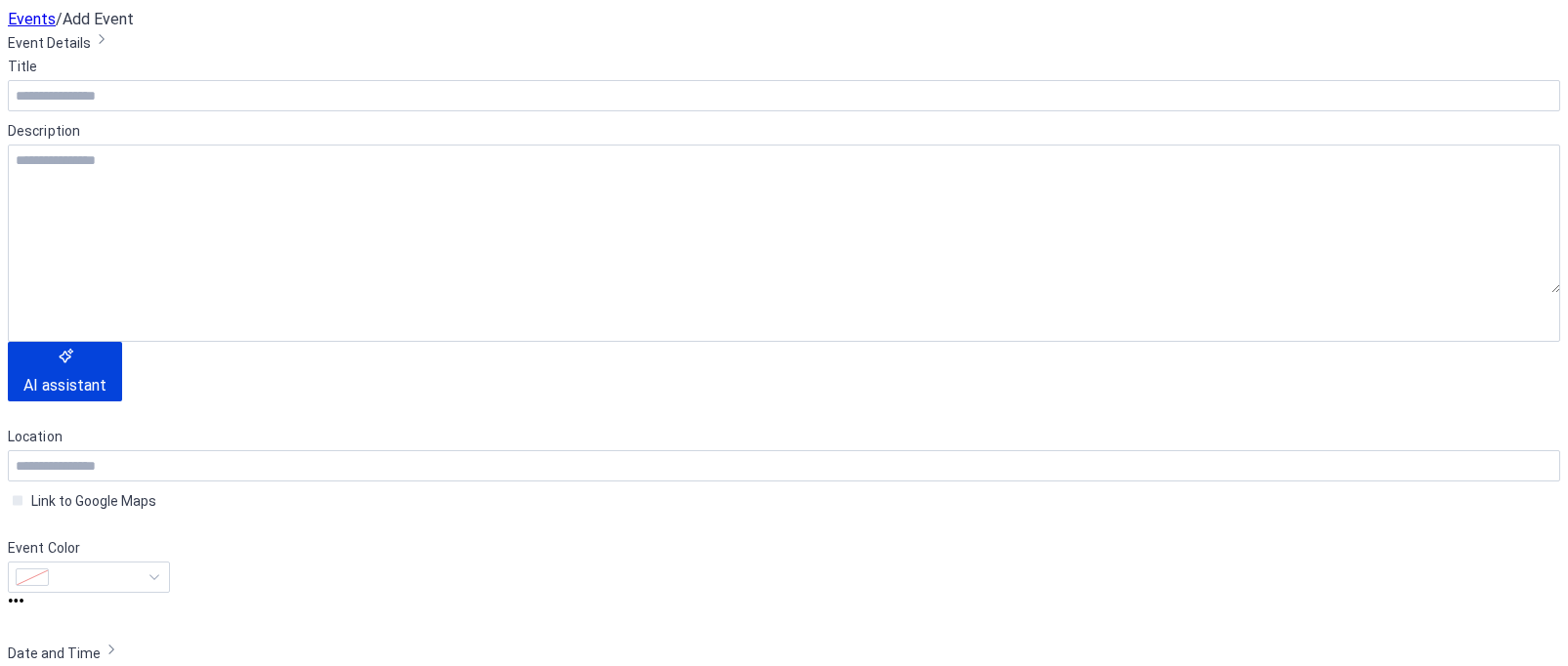 click on "アドリブ味見の会@アイガットサロンwith[PERSON_NAME]（バイオリン）" at bounding box center [818, 2748] 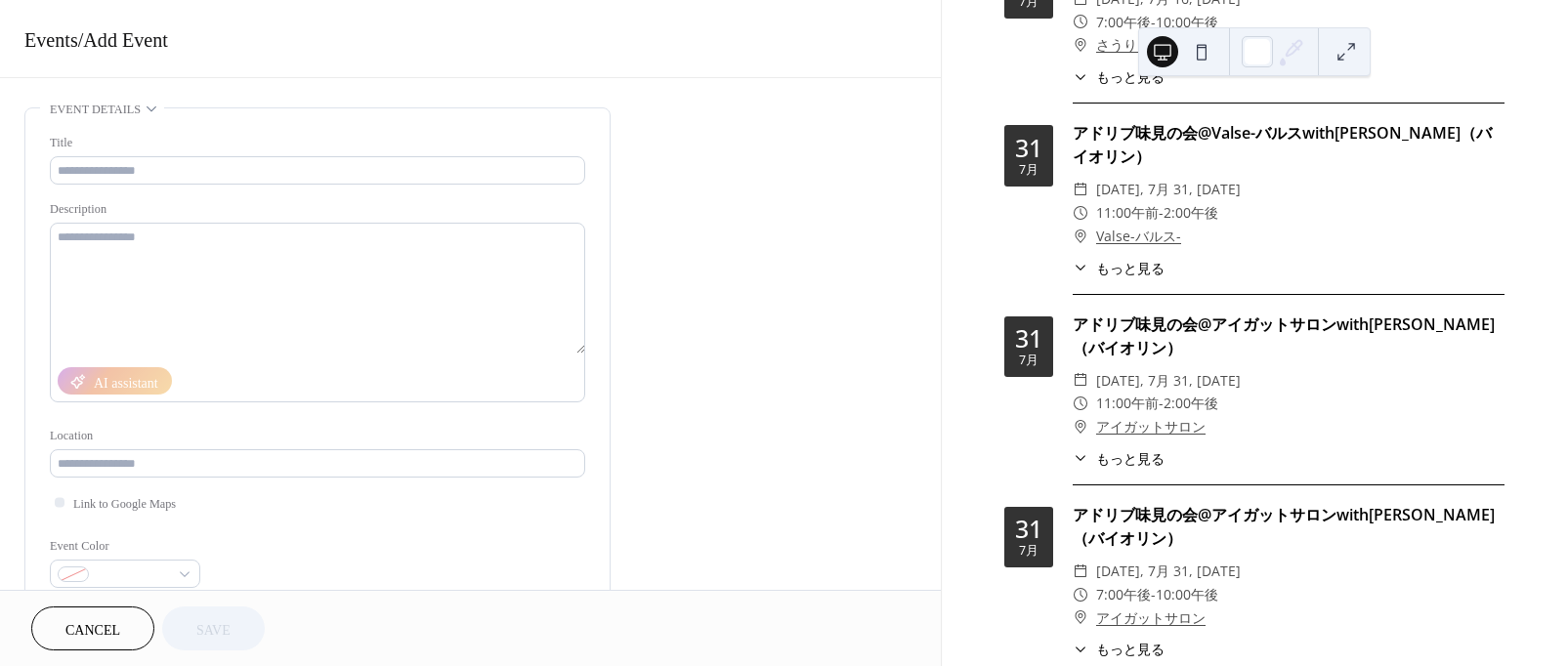 click on "31" at bounding box center [1029, 528] 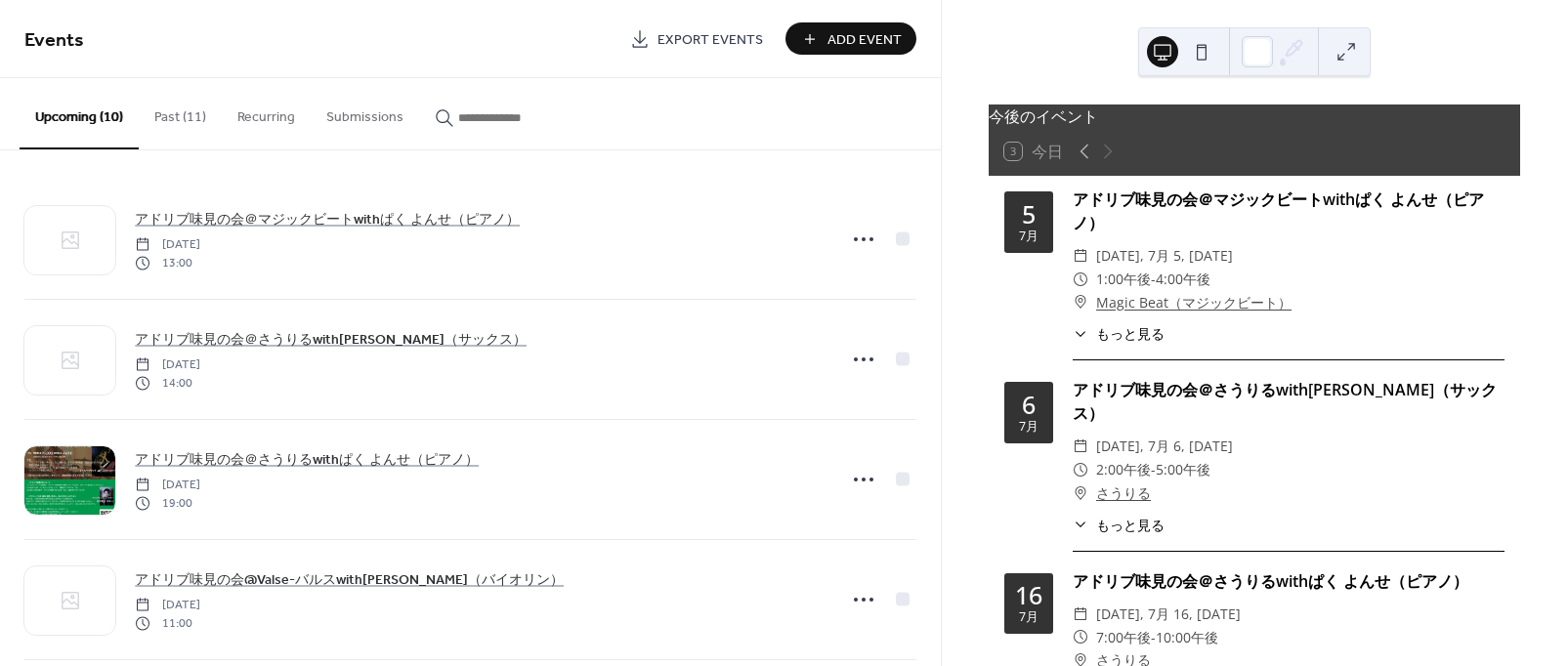 scroll, scrollTop: 0, scrollLeft: 0, axis: both 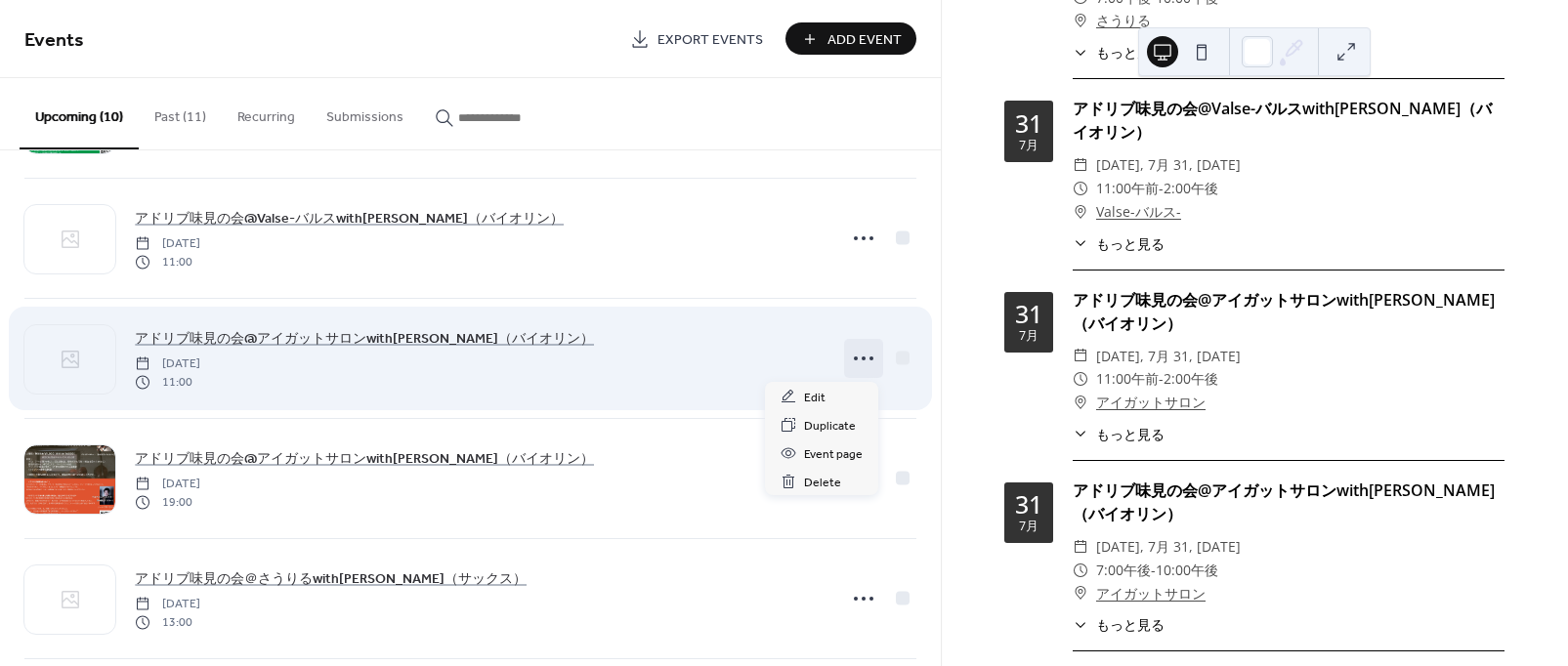 click 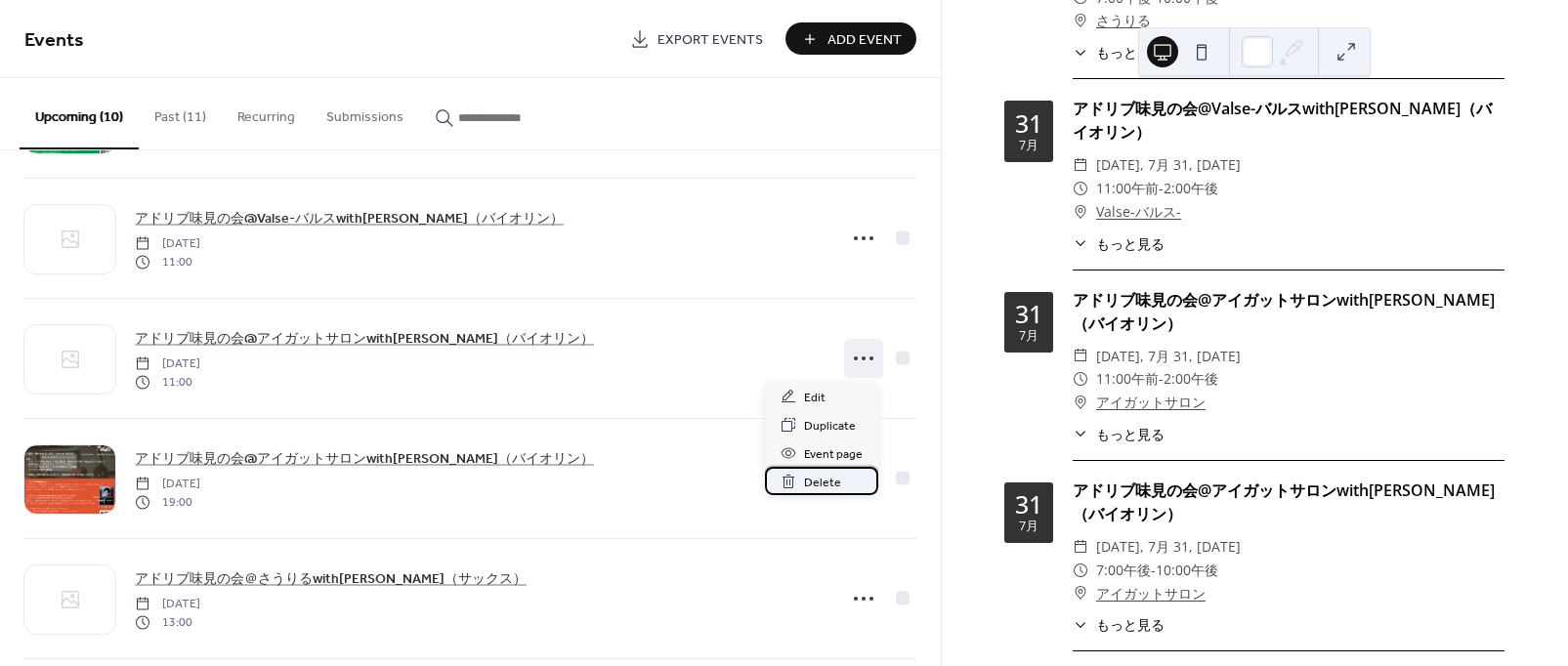 click on "Delete" at bounding box center (823, 482) 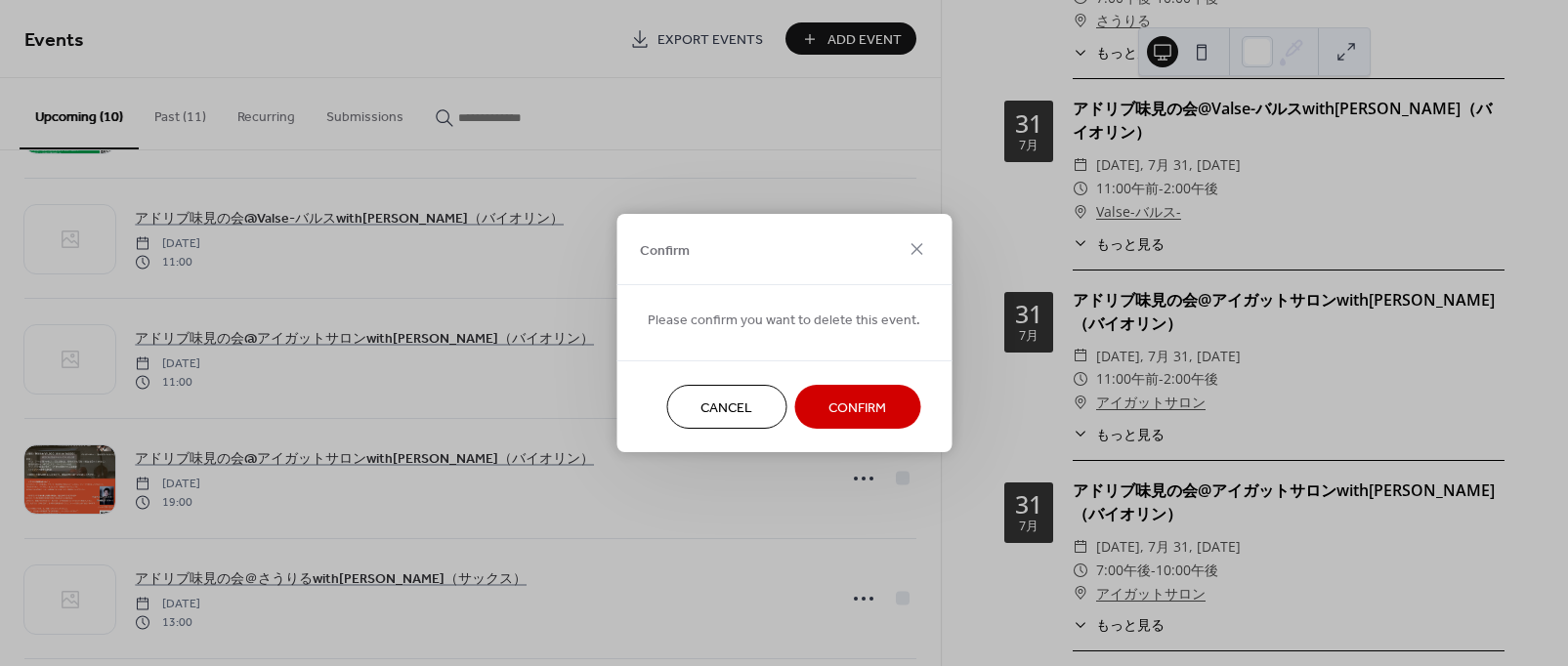 click on "Confirm" at bounding box center (857, 408) 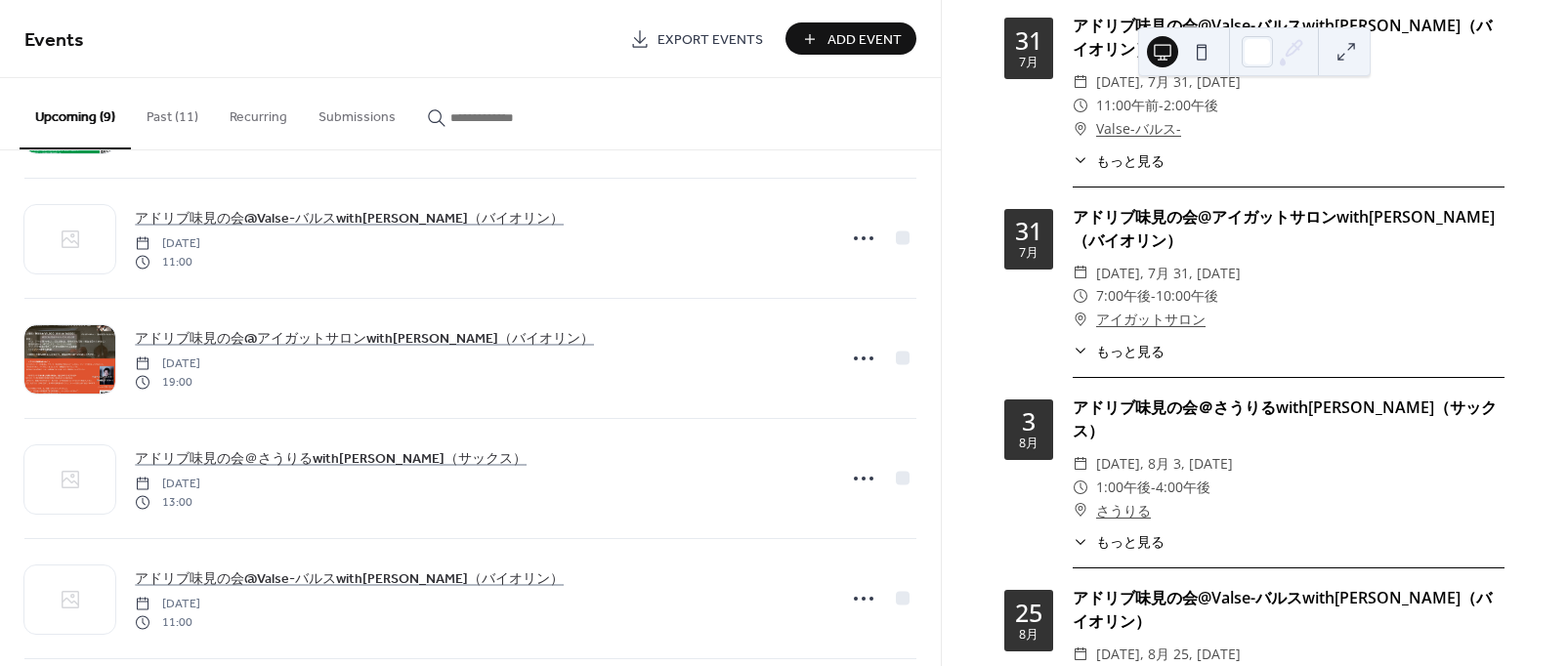 scroll, scrollTop: 674, scrollLeft: 0, axis: vertical 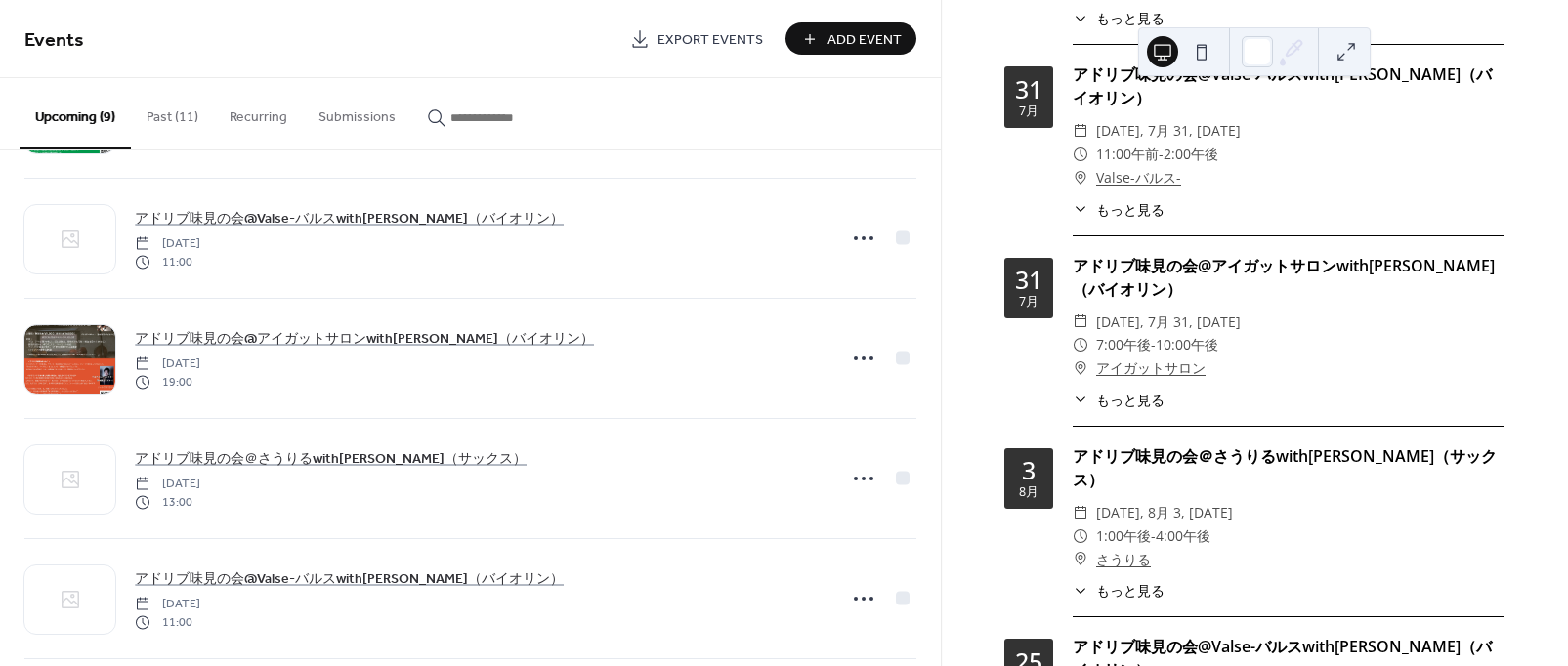 click on "Add Event" at bounding box center (865, 40) 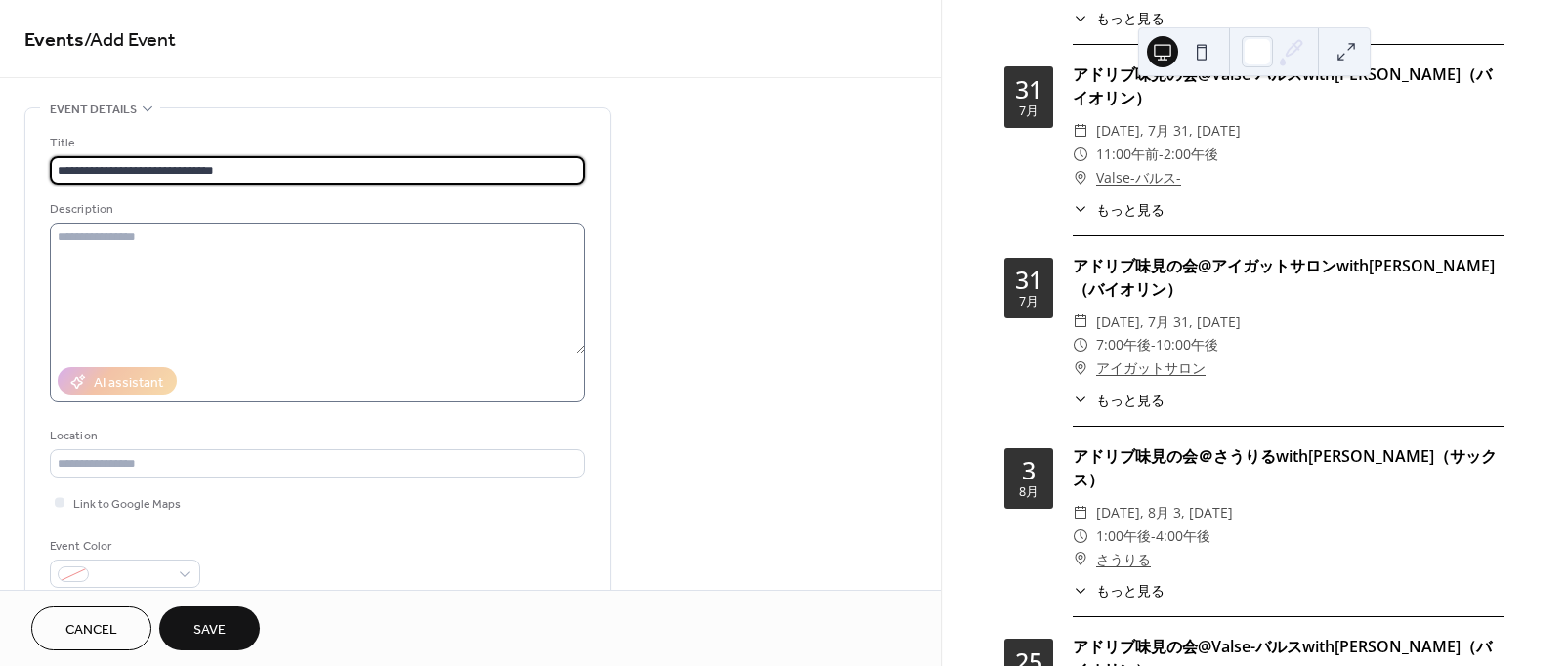 type on "**********" 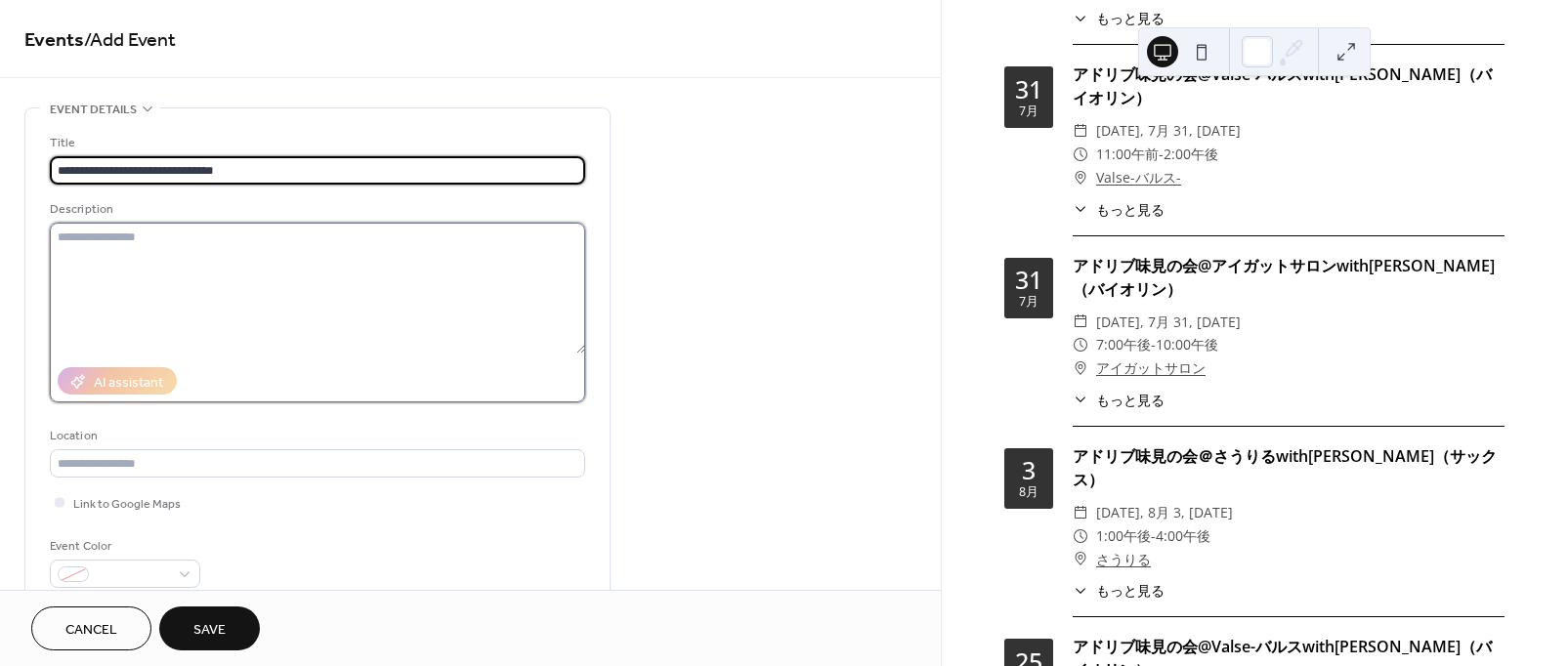click at bounding box center [318, 288] 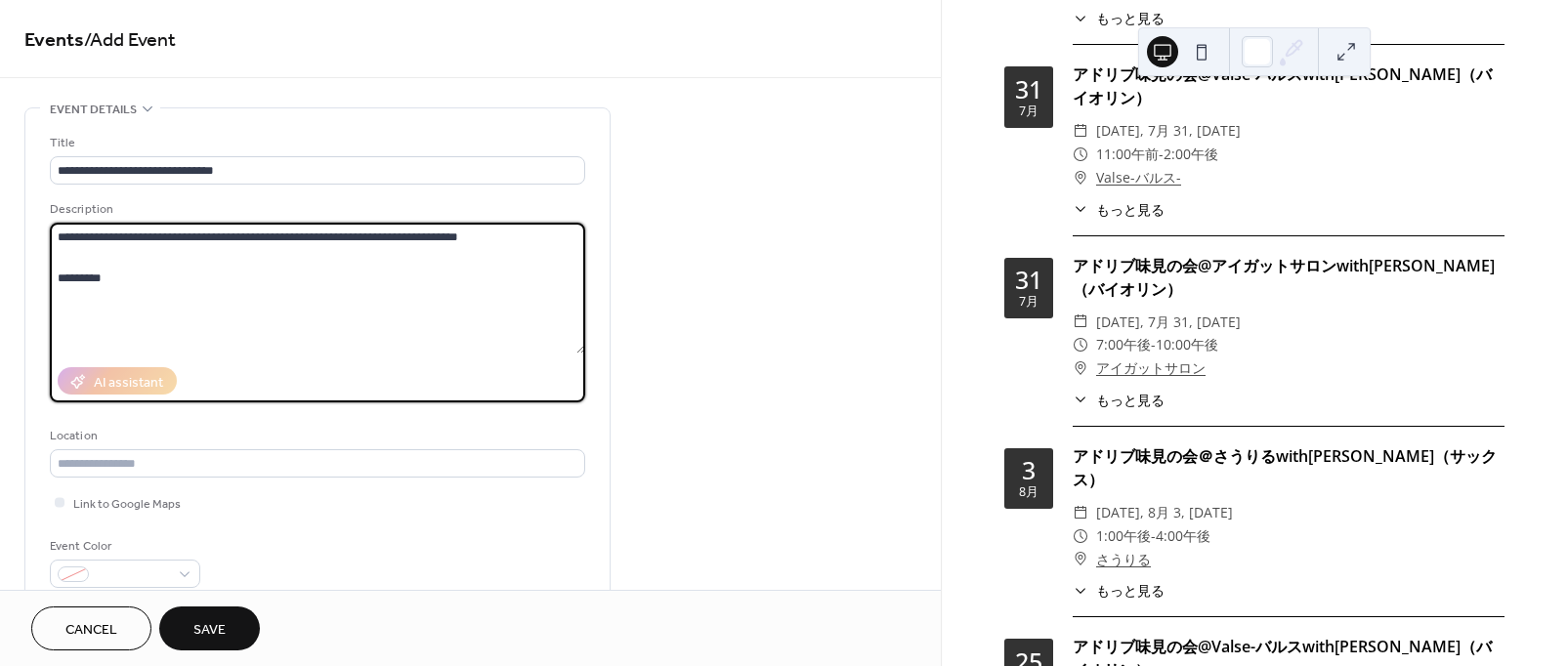 click on "**********" at bounding box center (318, 288) 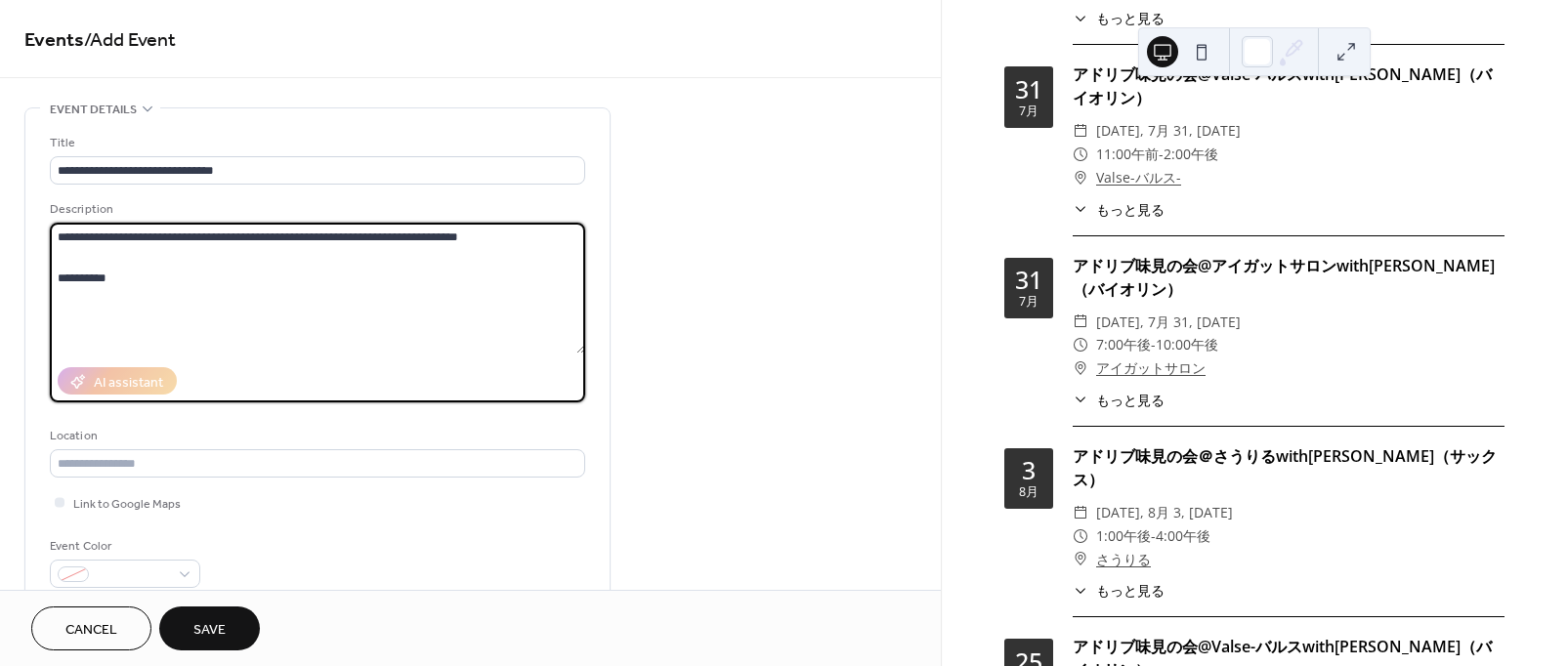 click on "**********" at bounding box center (318, 288) 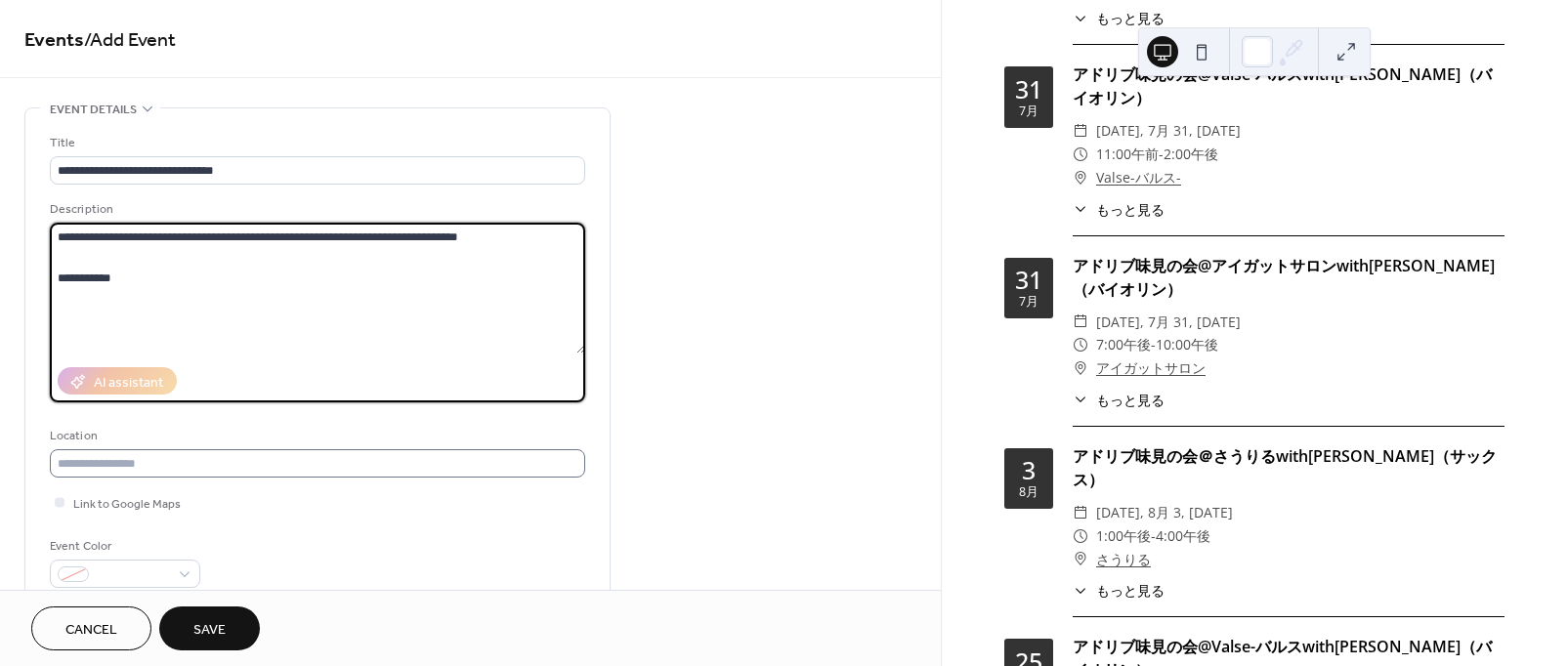 type on "**********" 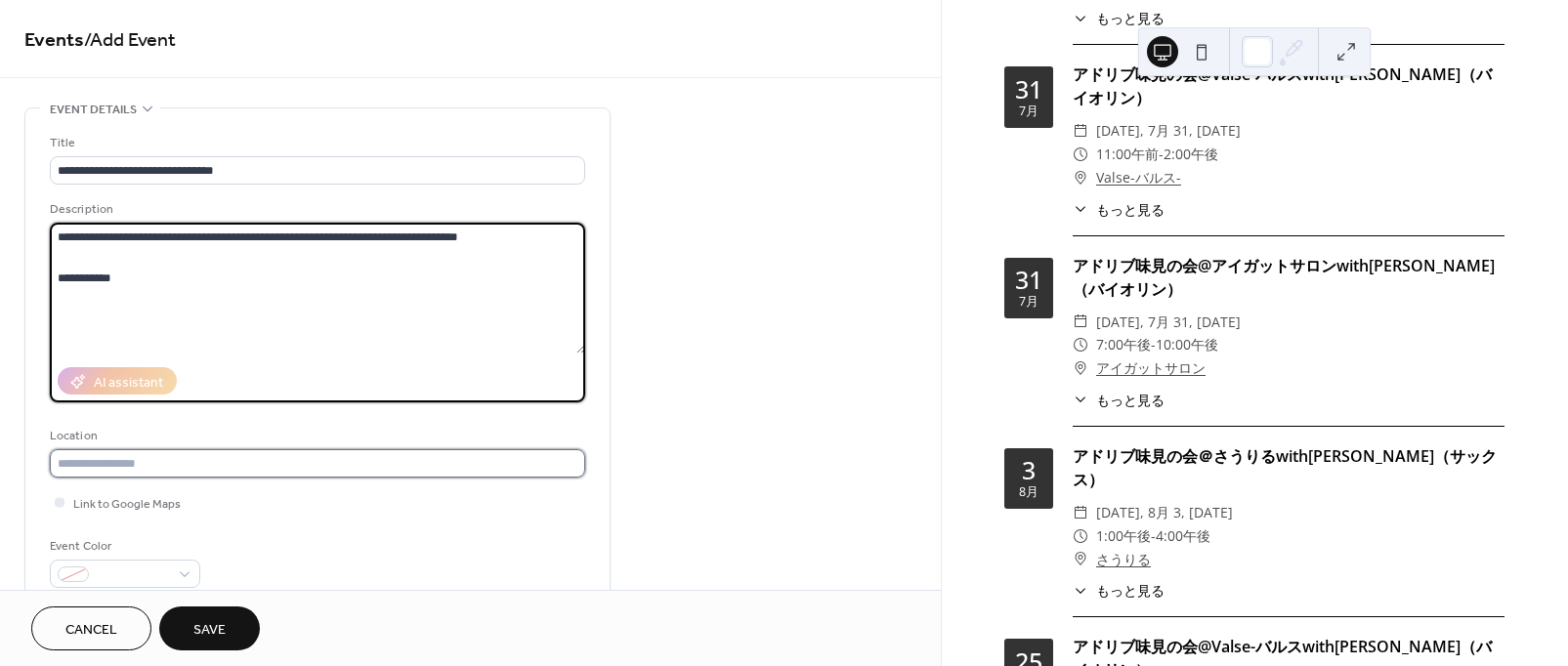 click at bounding box center [318, 463] 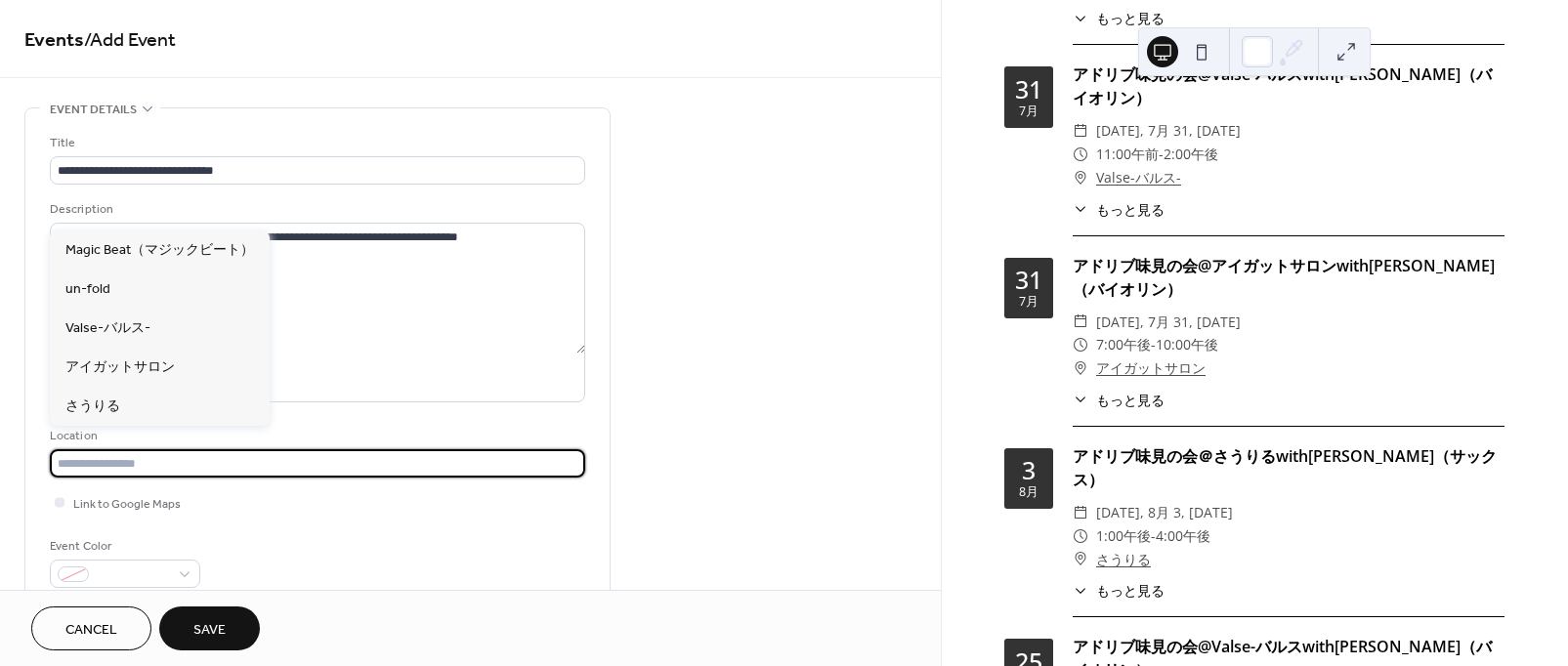 click at bounding box center (318, 463) 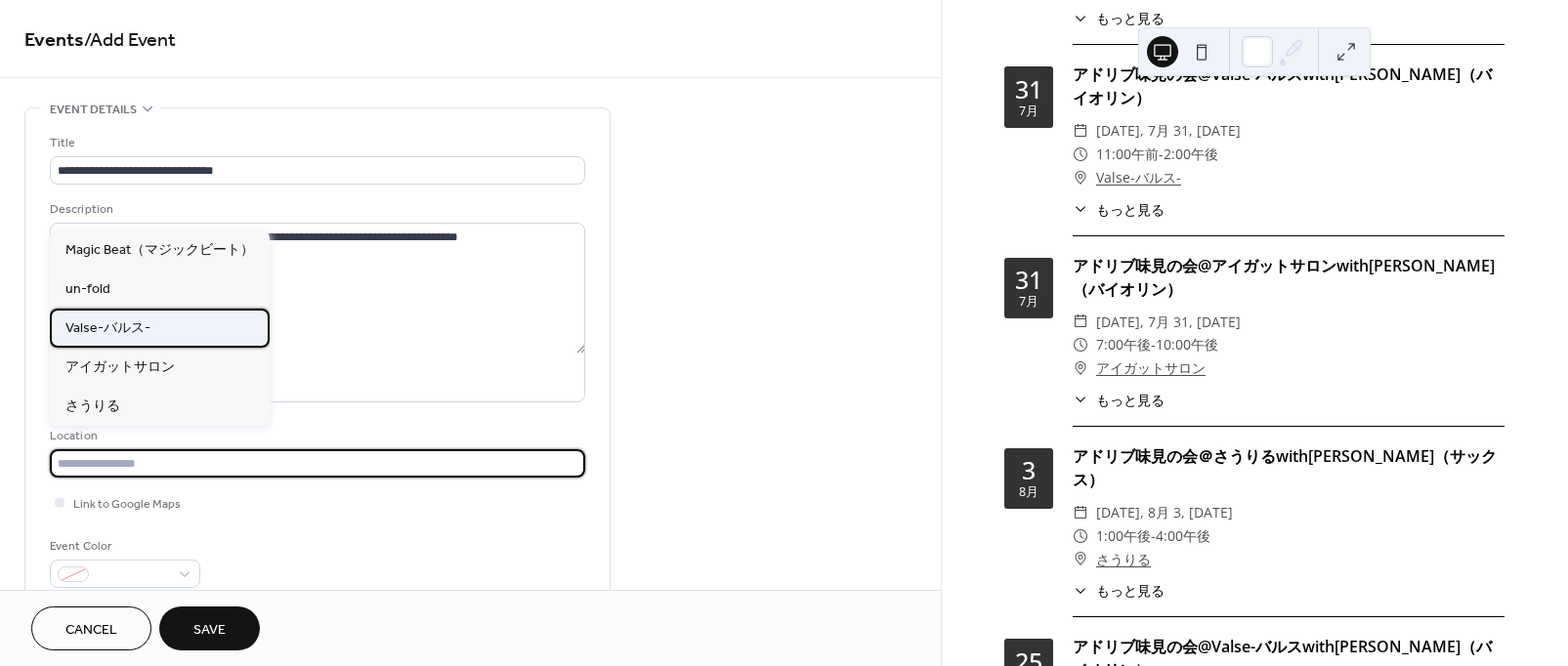 click on "Valse-バルス-" at bounding box center [107, 328] 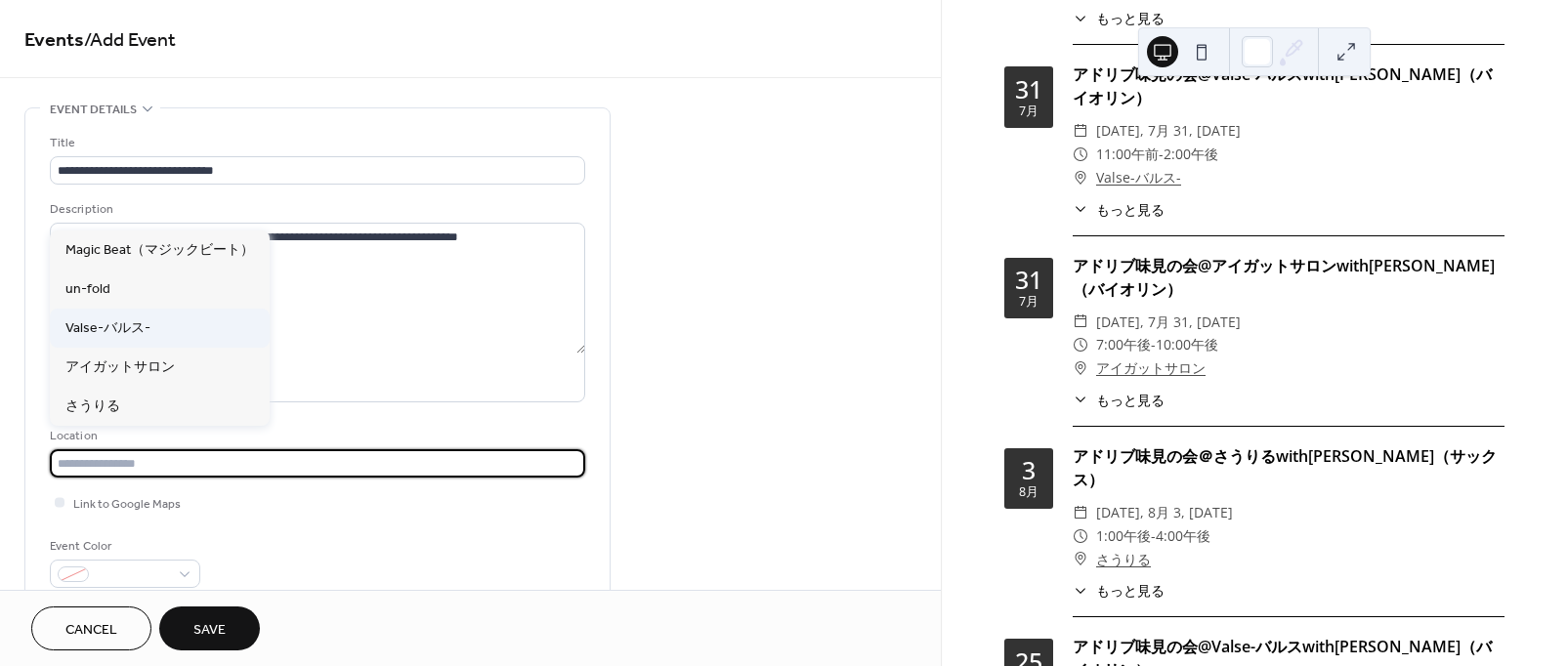 type on "**********" 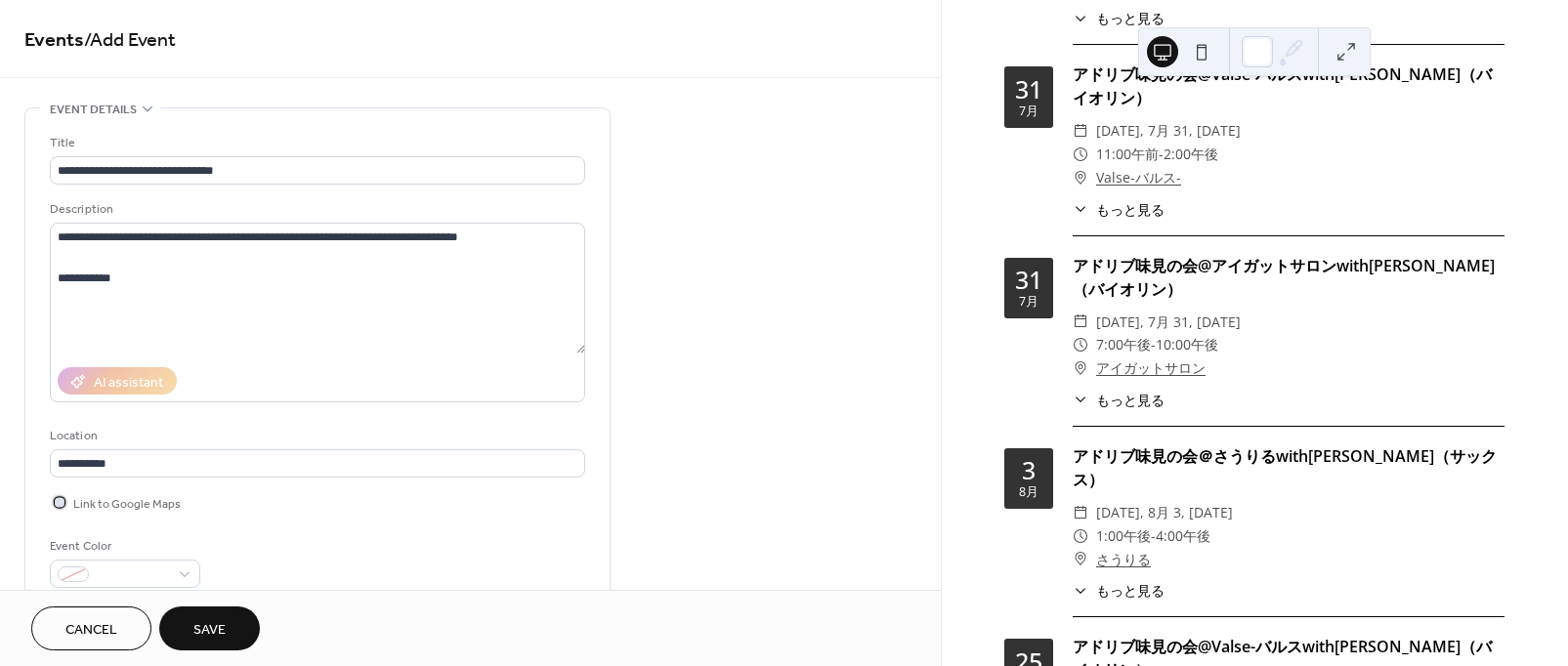 click at bounding box center [60, 502] 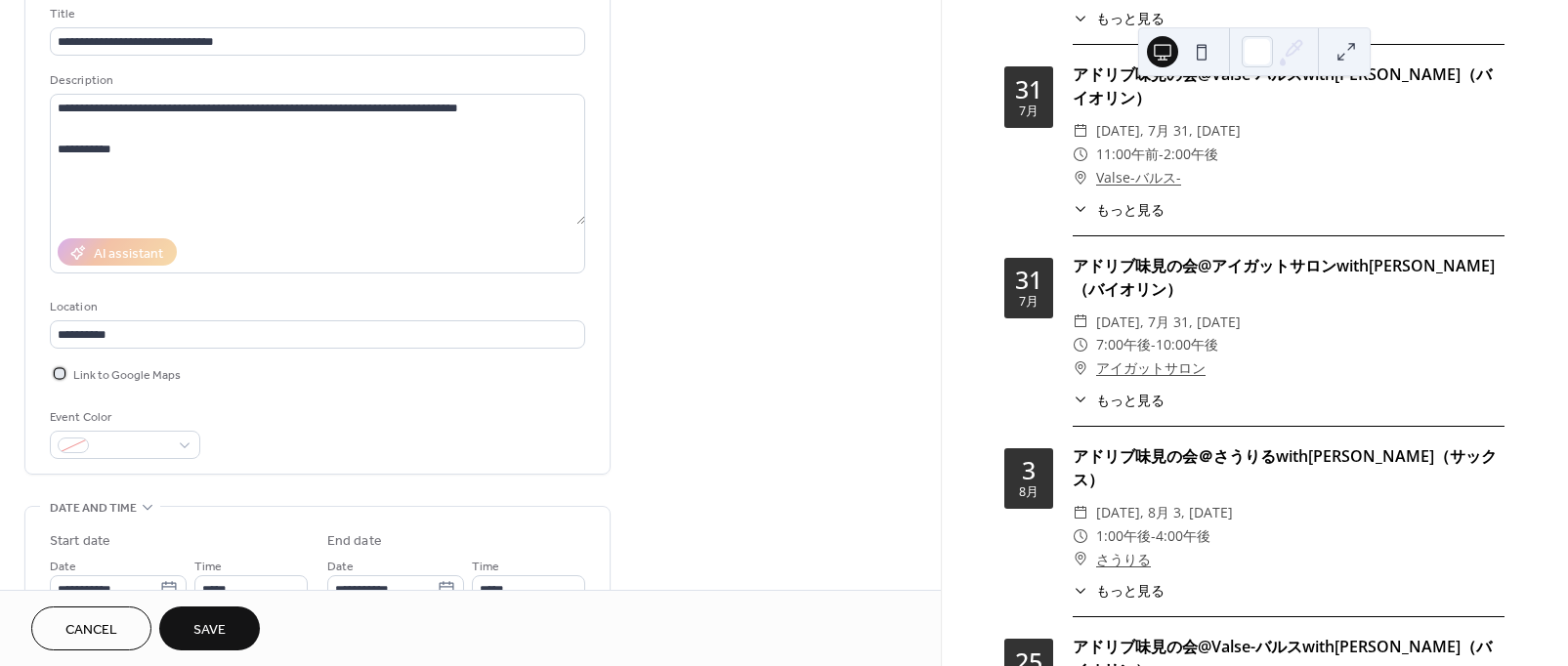 scroll, scrollTop: 226, scrollLeft: 0, axis: vertical 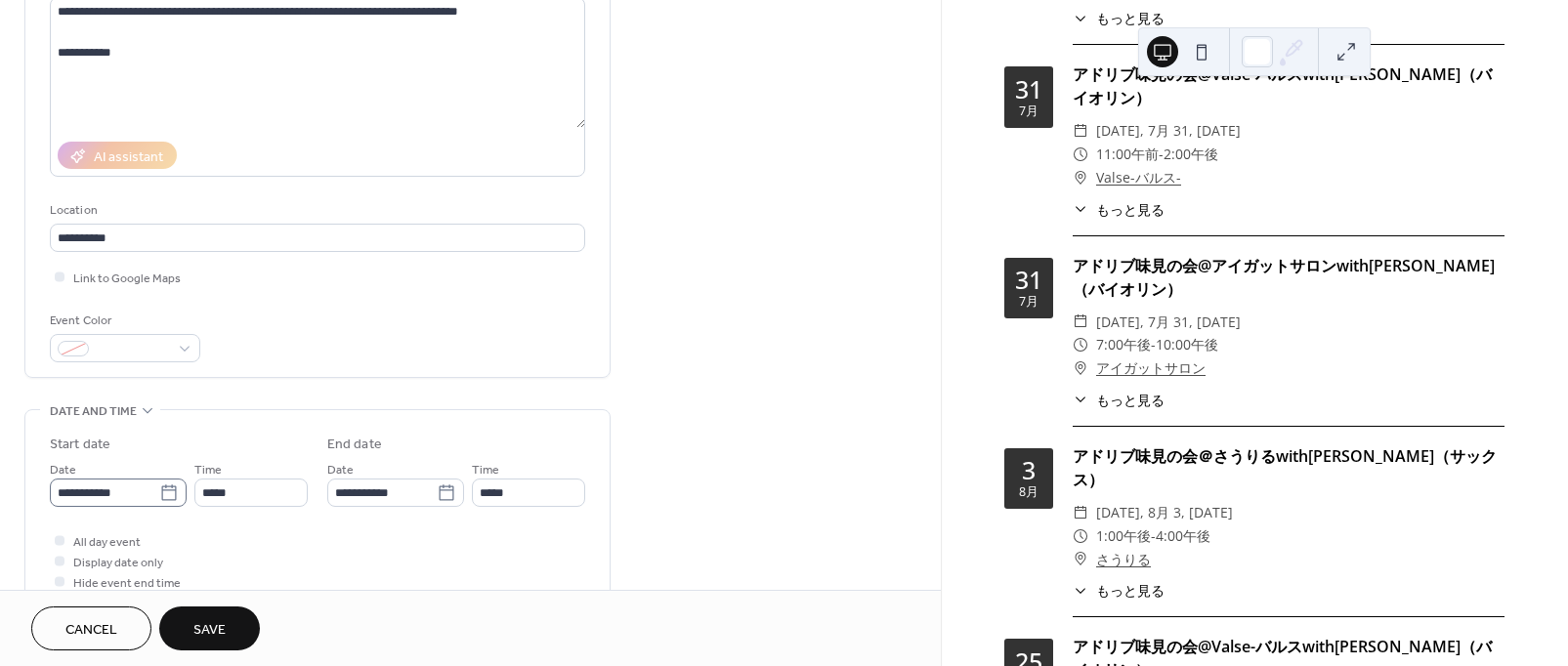 click 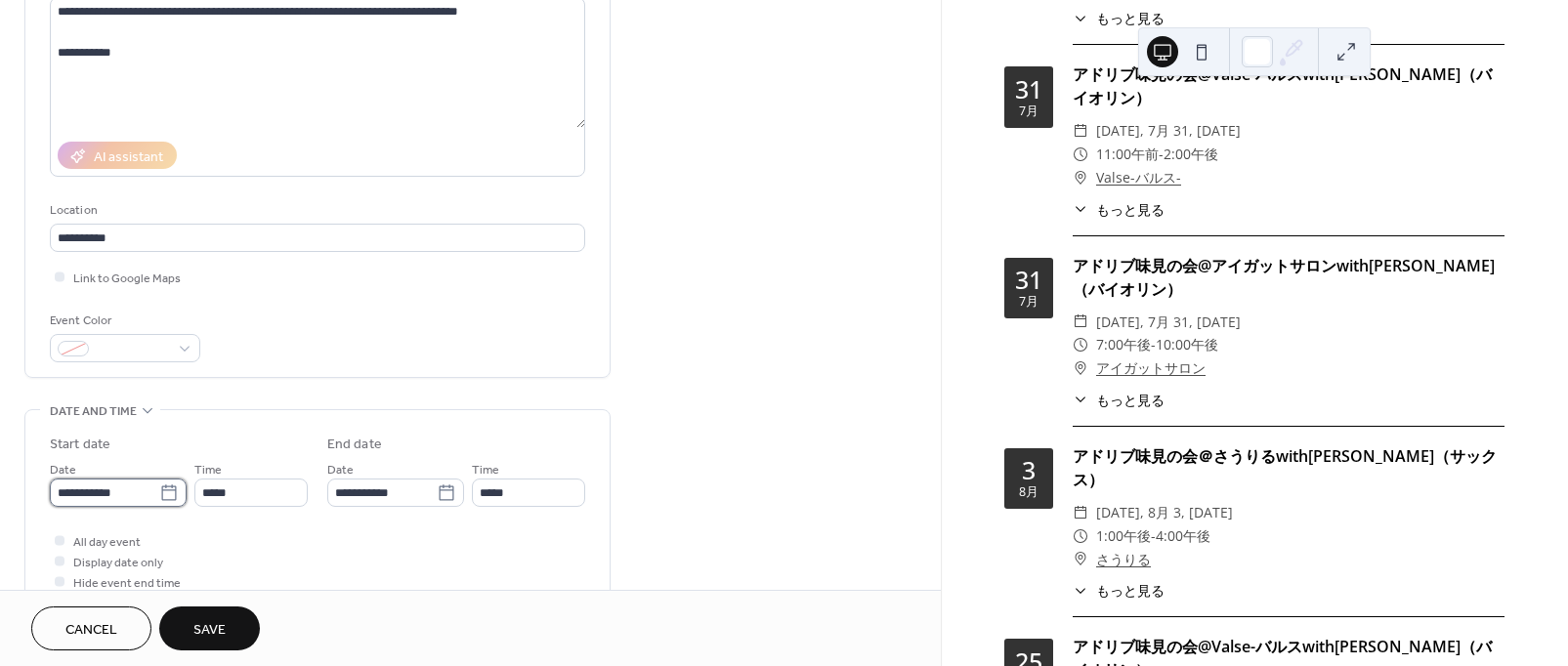 click on "**********" at bounding box center (105, 492) 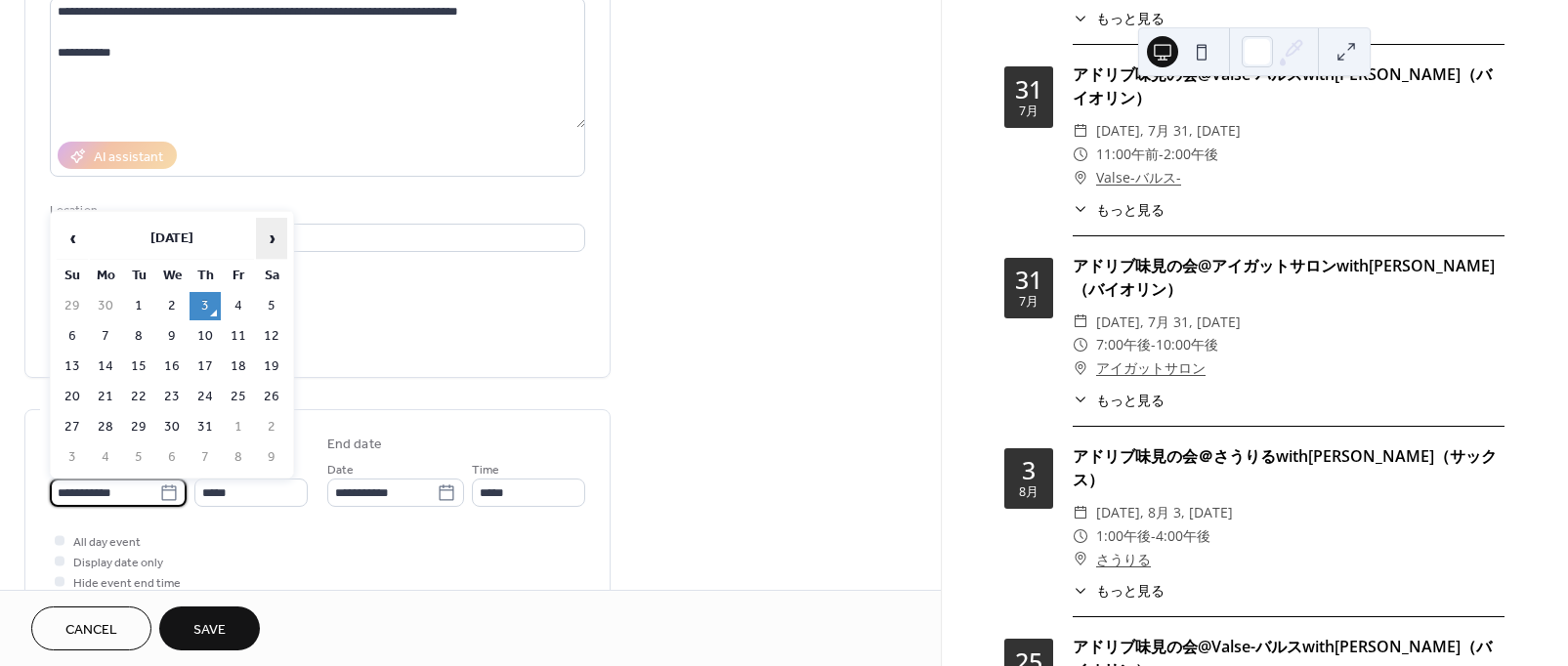 click on "›" at bounding box center [272, 238] 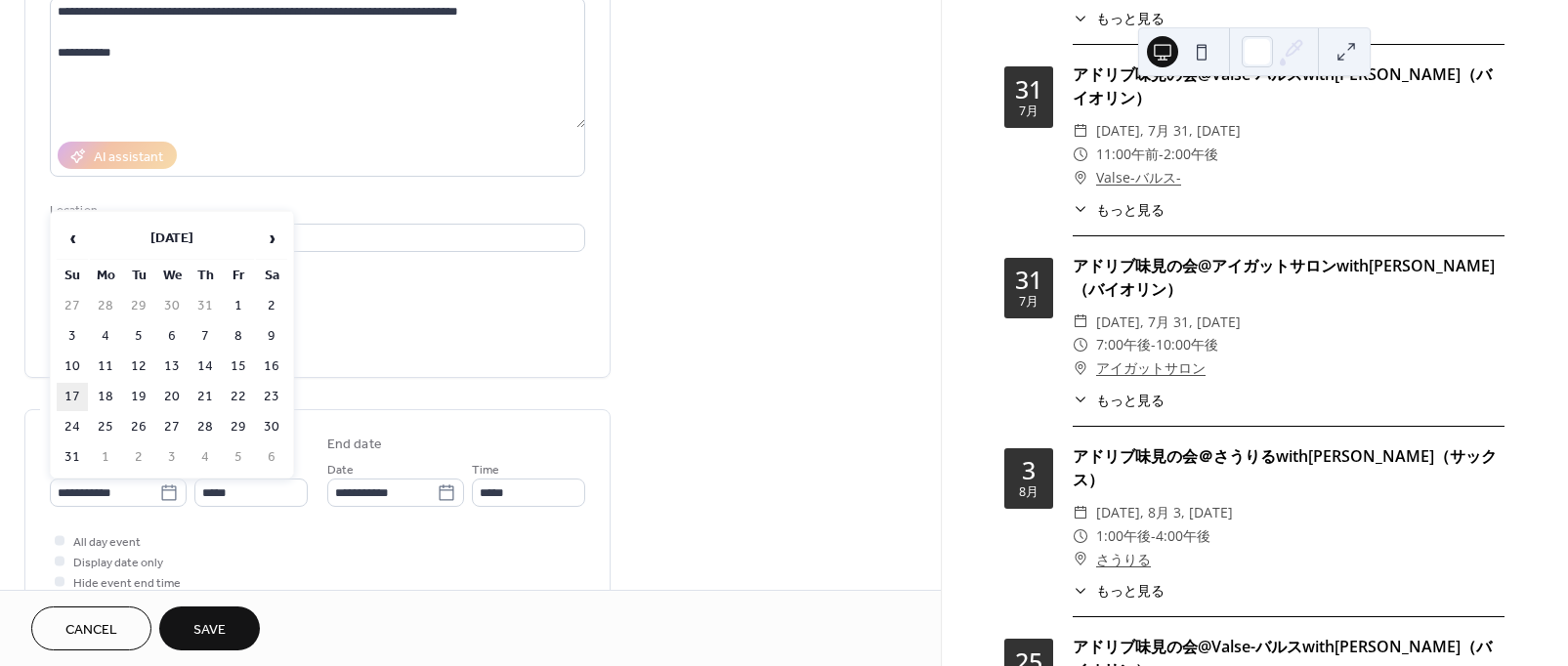 click on "17" at bounding box center [72, 396] 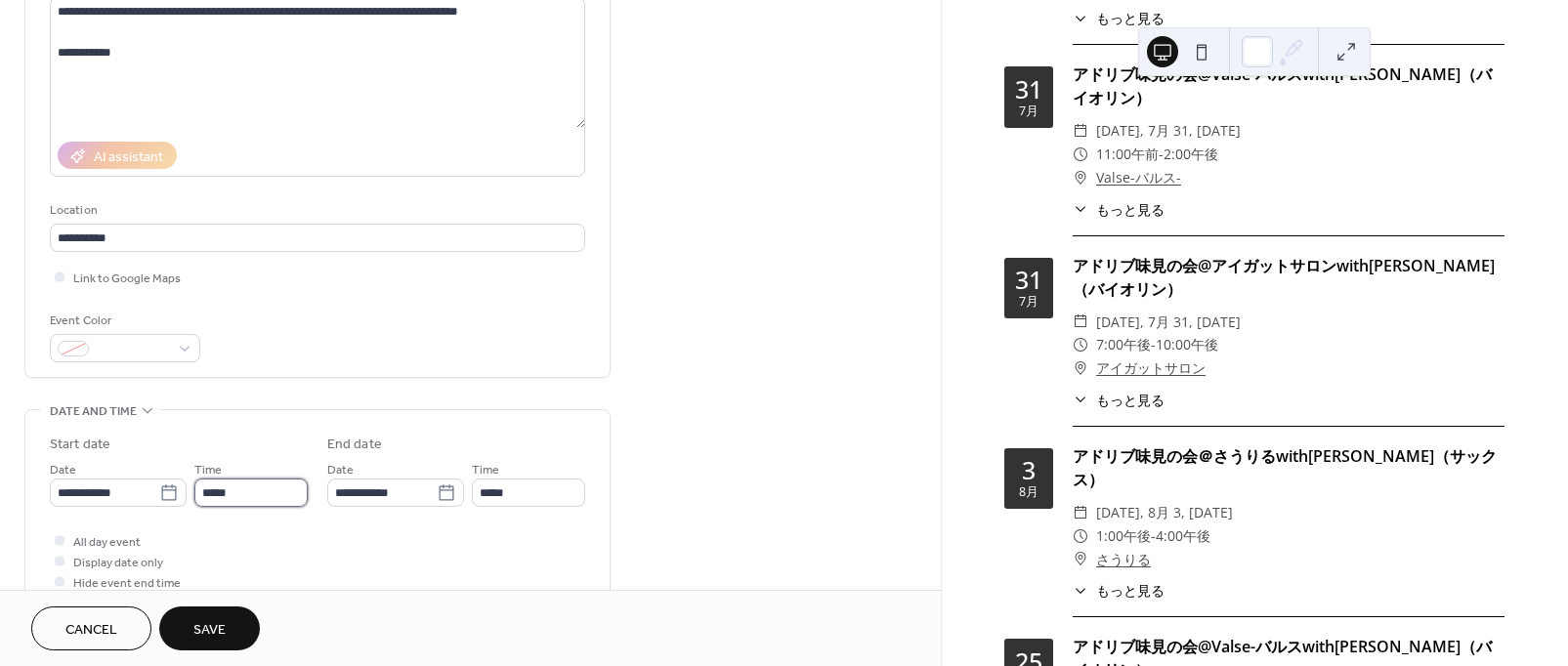 click on "*****" at bounding box center (251, 492) 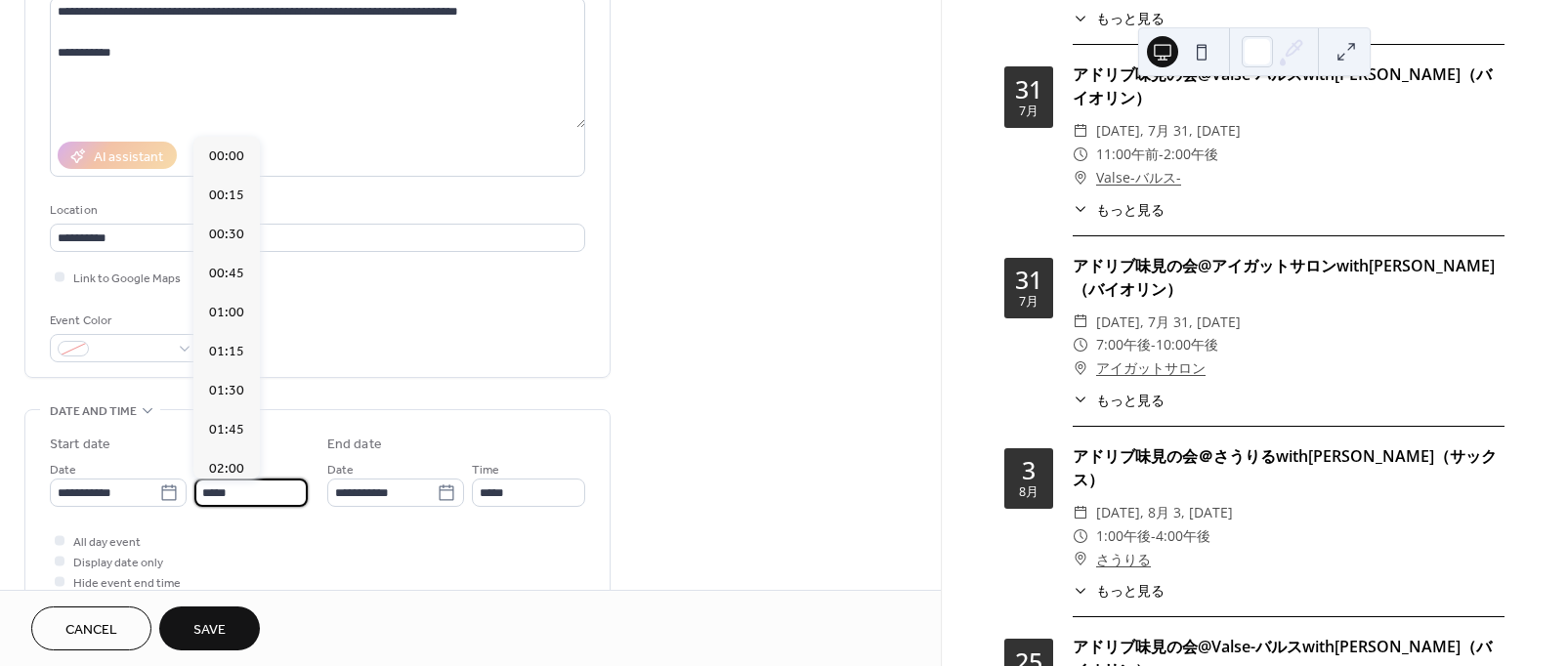 scroll, scrollTop: 1875, scrollLeft: 0, axis: vertical 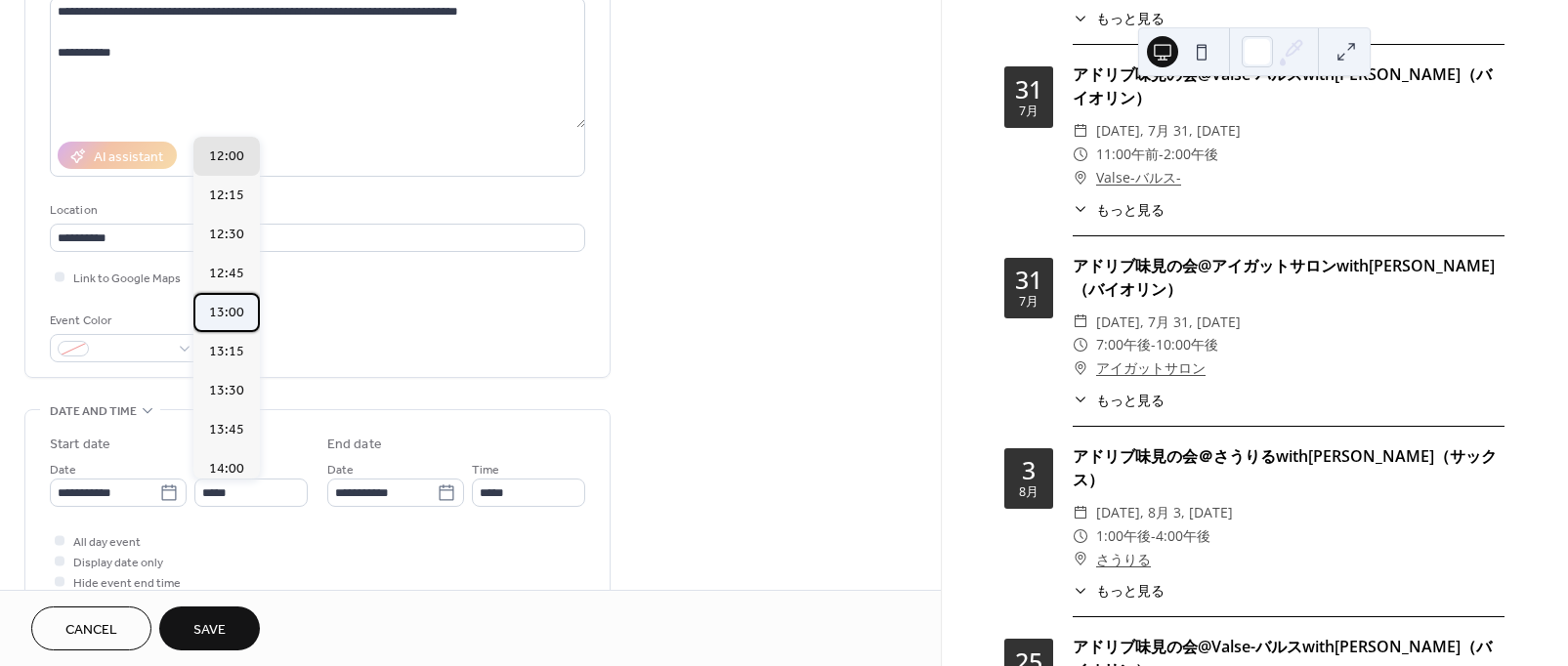 click on "13:00" at bounding box center (227, 312) 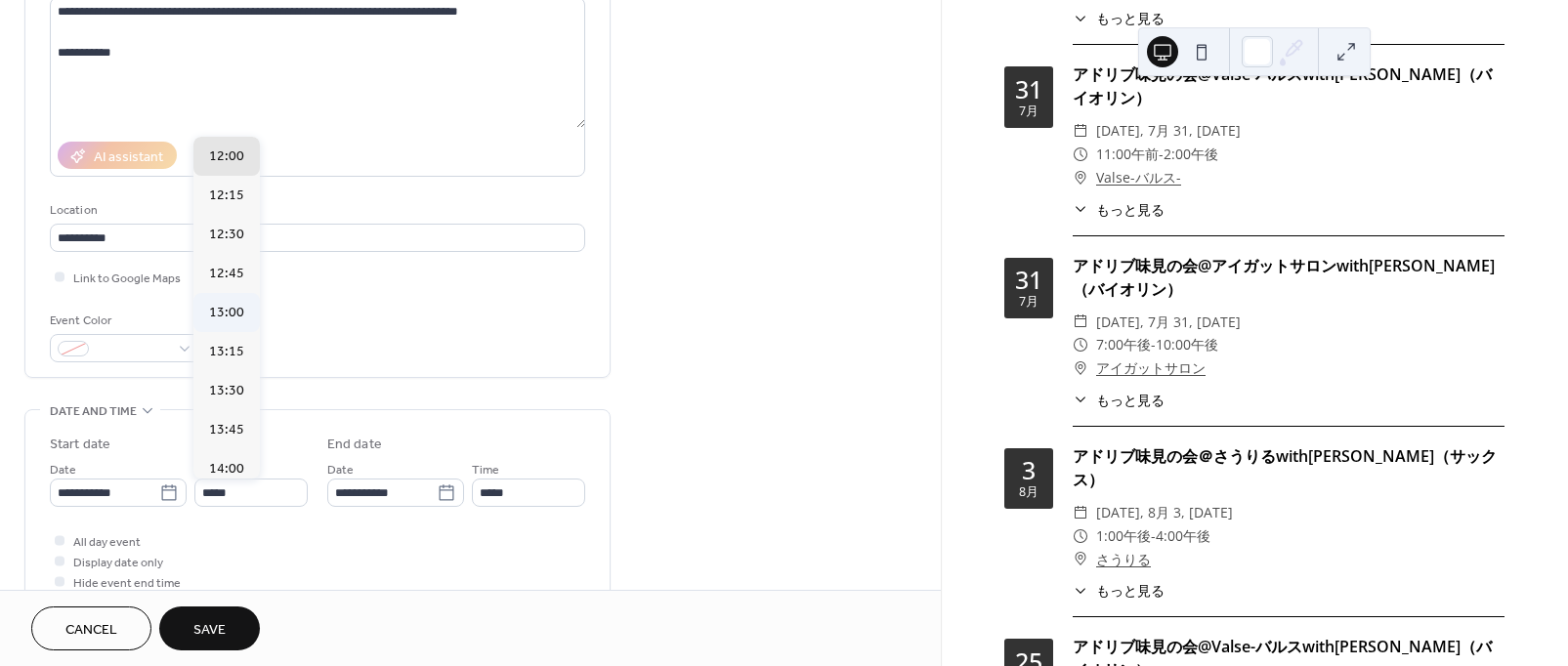 type on "*****" 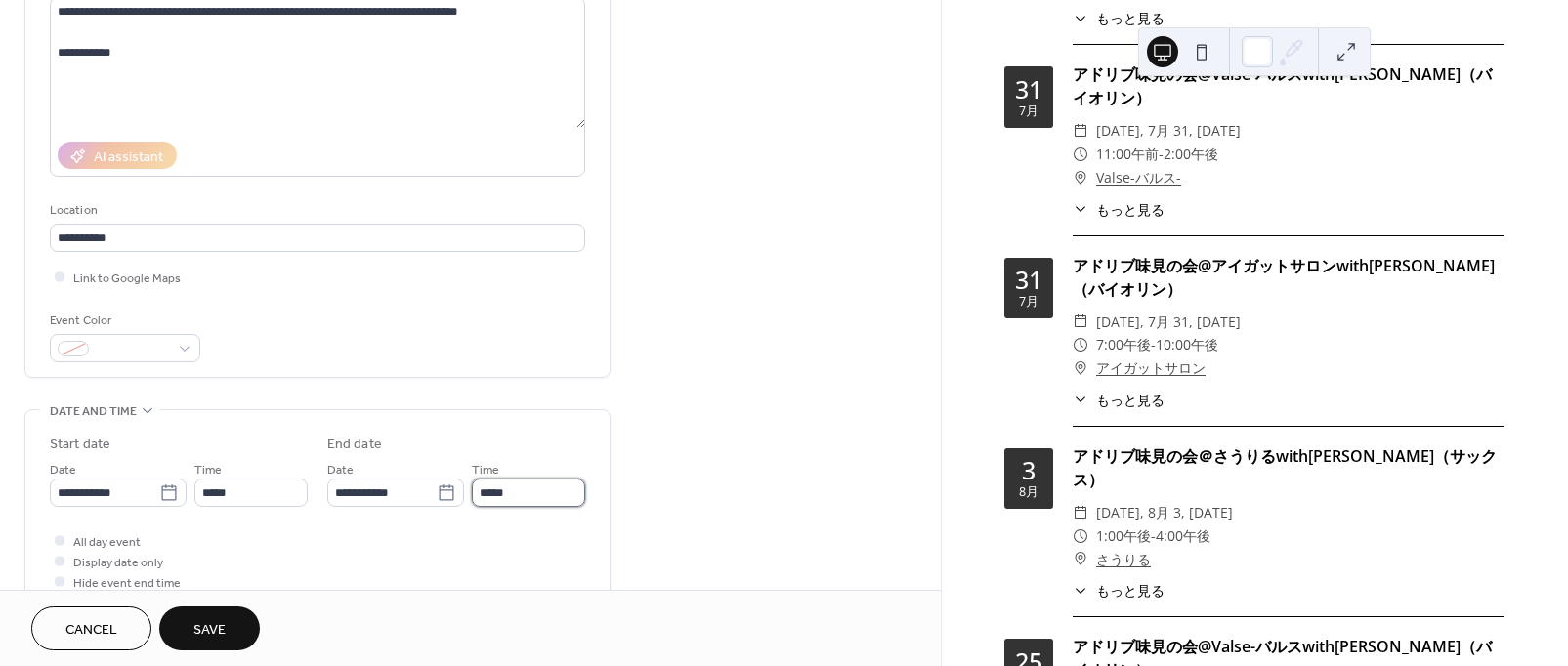 click on "*****" at bounding box center [529, 492] 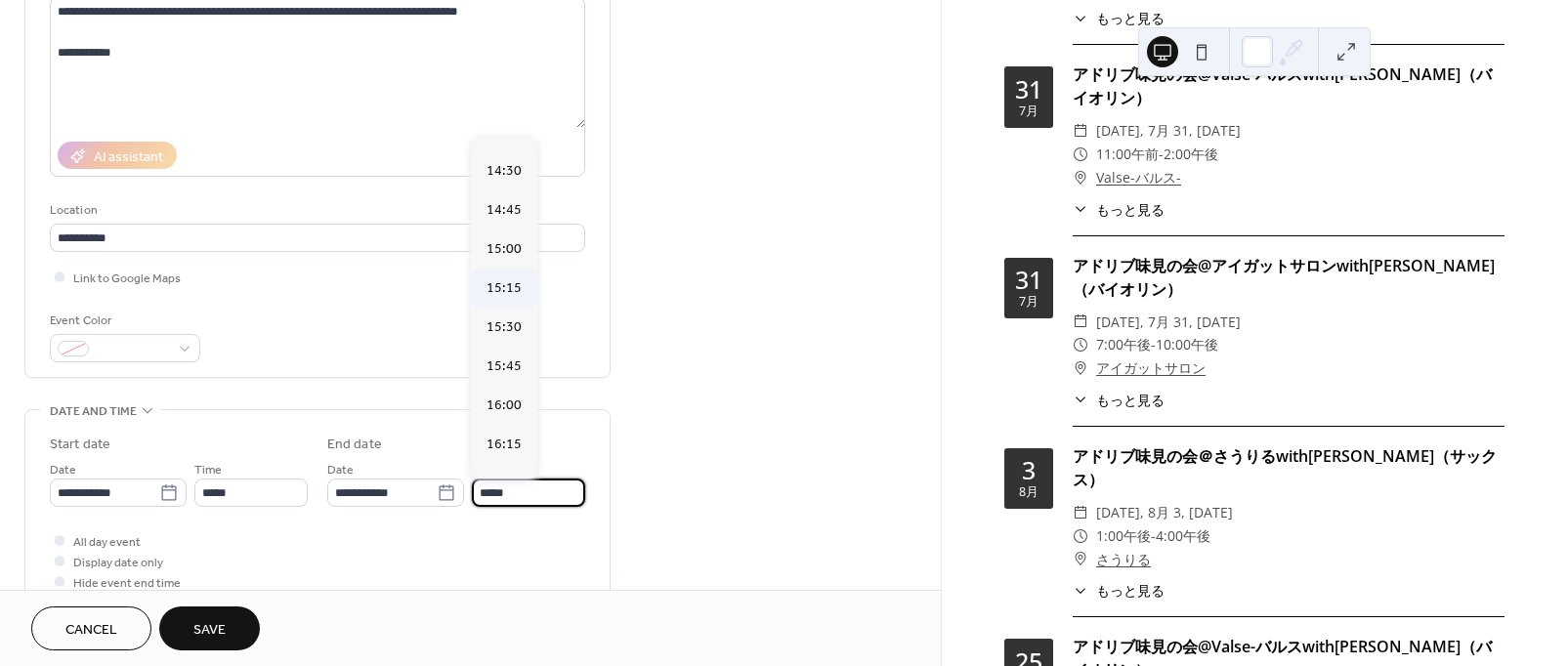 scroll, scrollTop: 199, scrollLeft: 0, axis: vertical 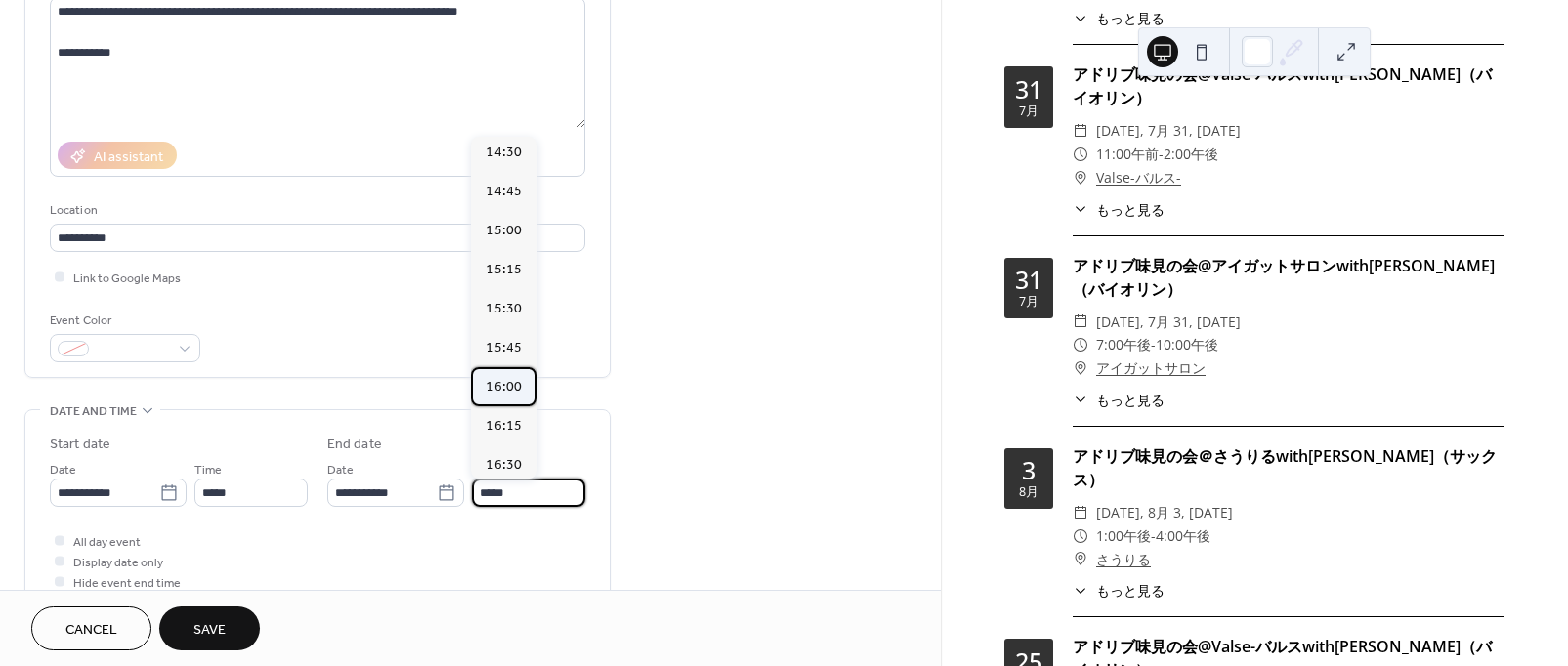 click on "16:00" at bounding box center (504, 387) 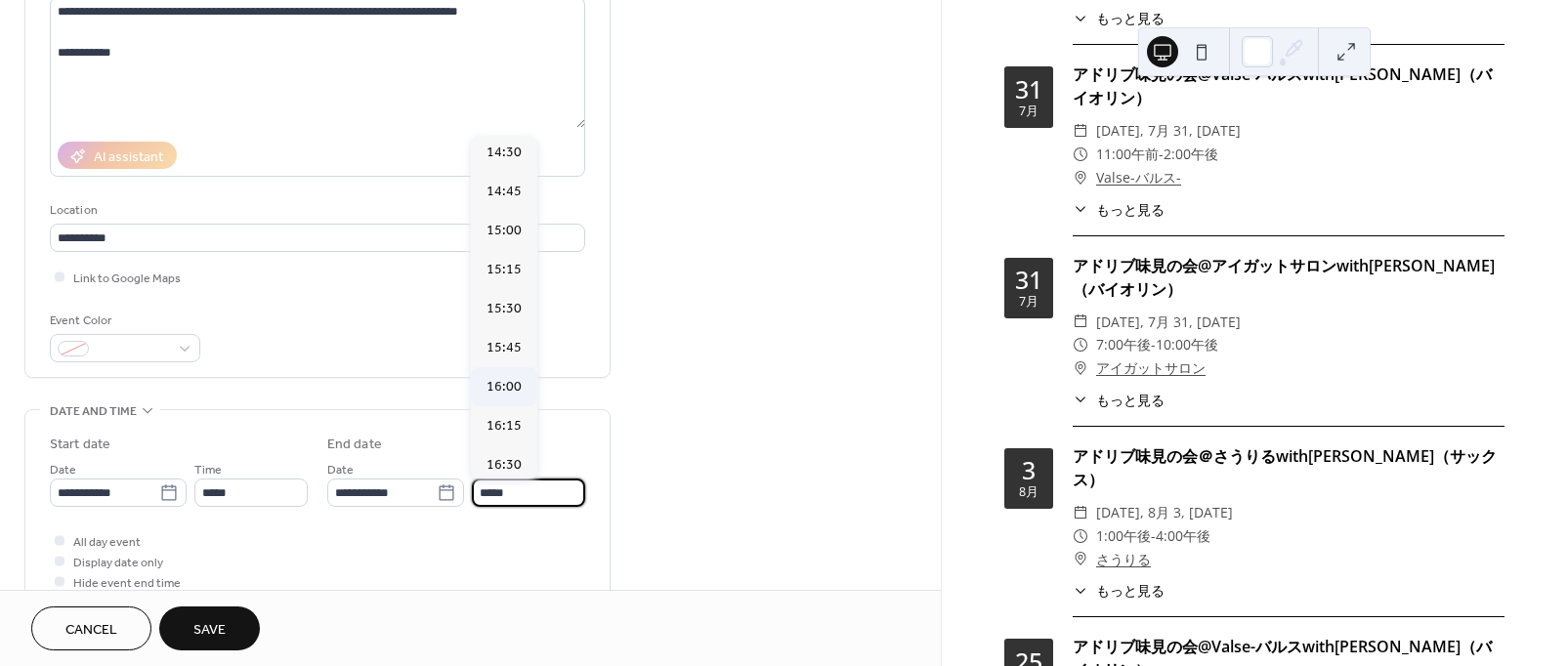 type on "*****" 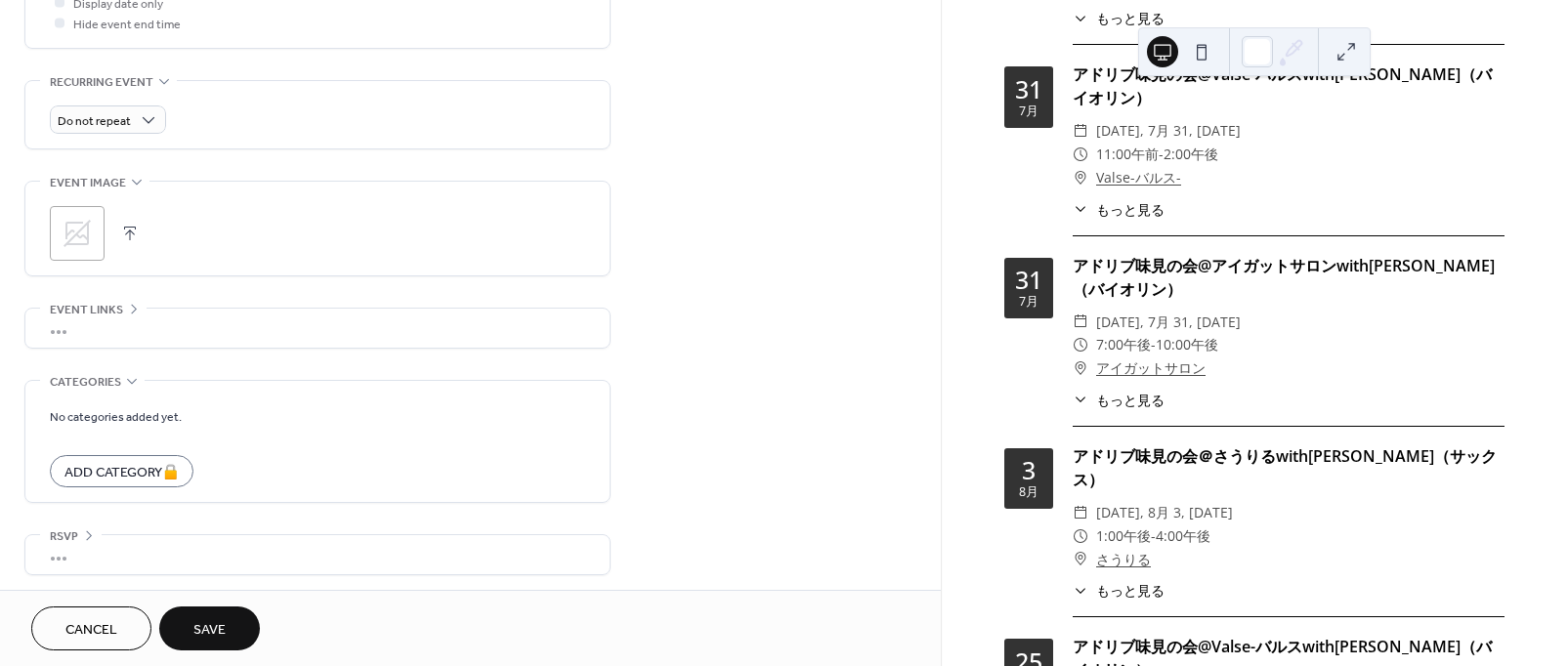 scroll, scrollTop: 789, scrollLeft: 0, axis: vertical 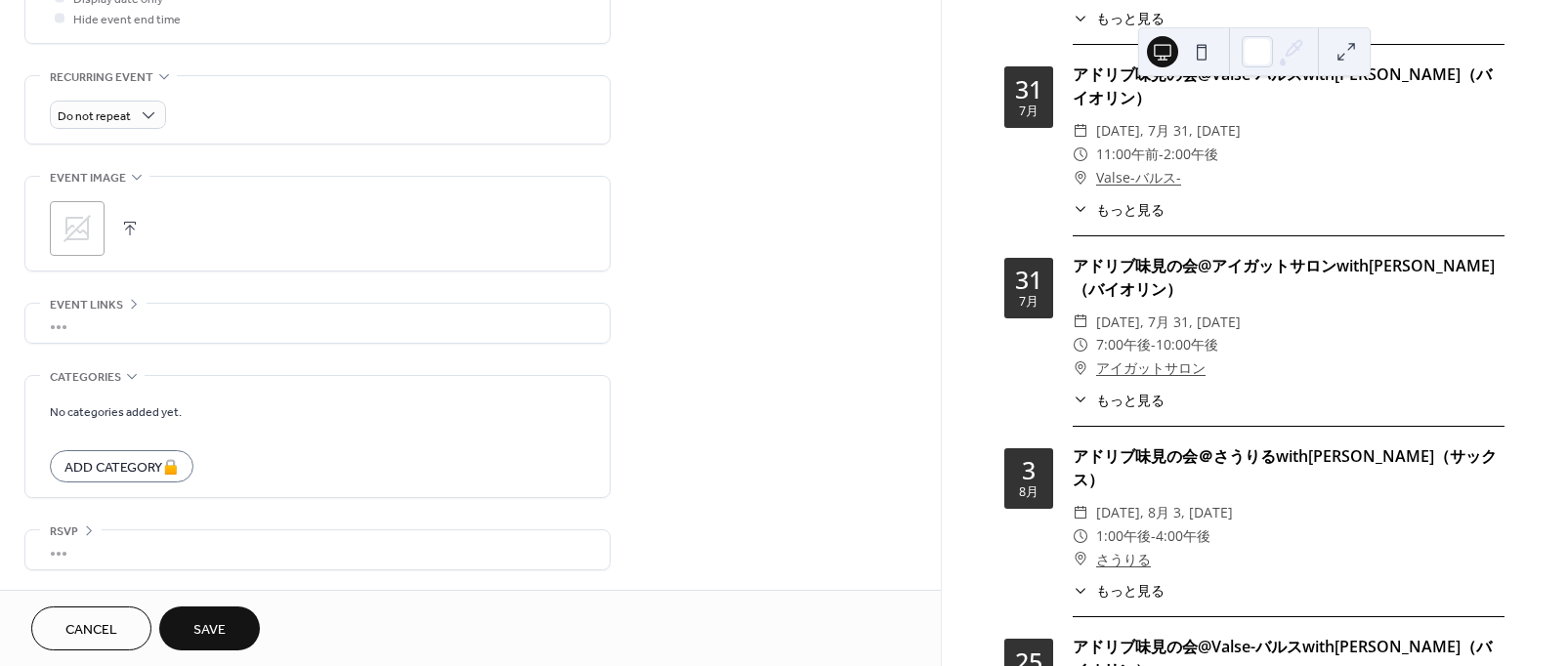 click on "Save" at bounding box center (209, 630) 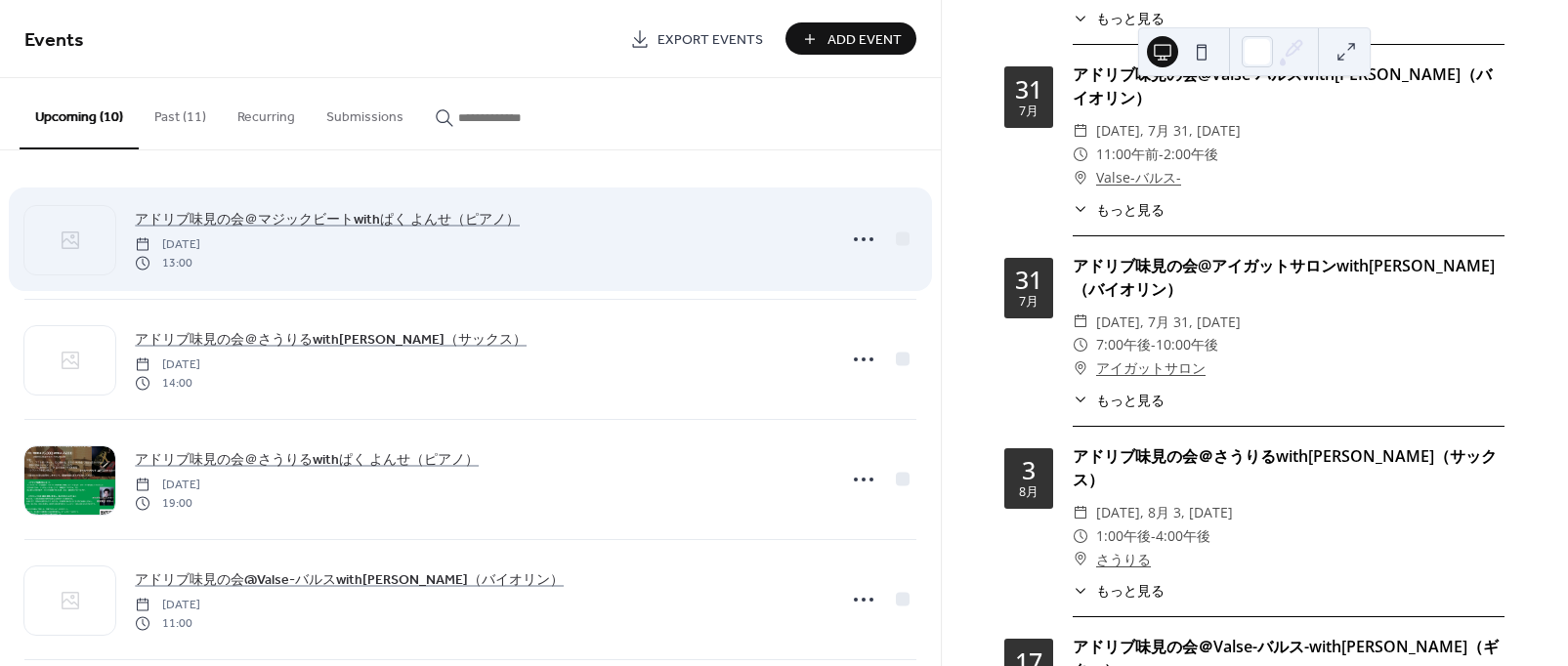 scroll, scrollTop: 18, scrollLeft: 0, axis: vertical 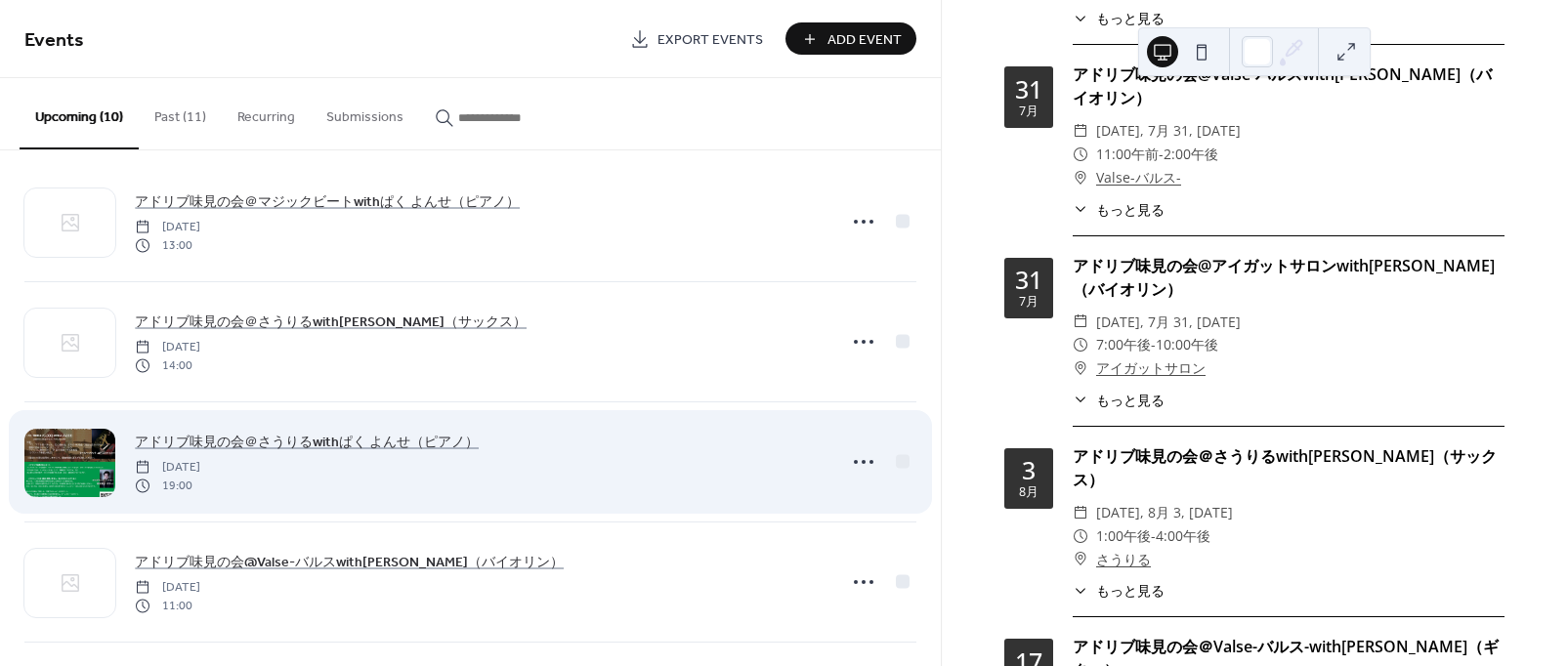 click at bounding box center [69, 463] 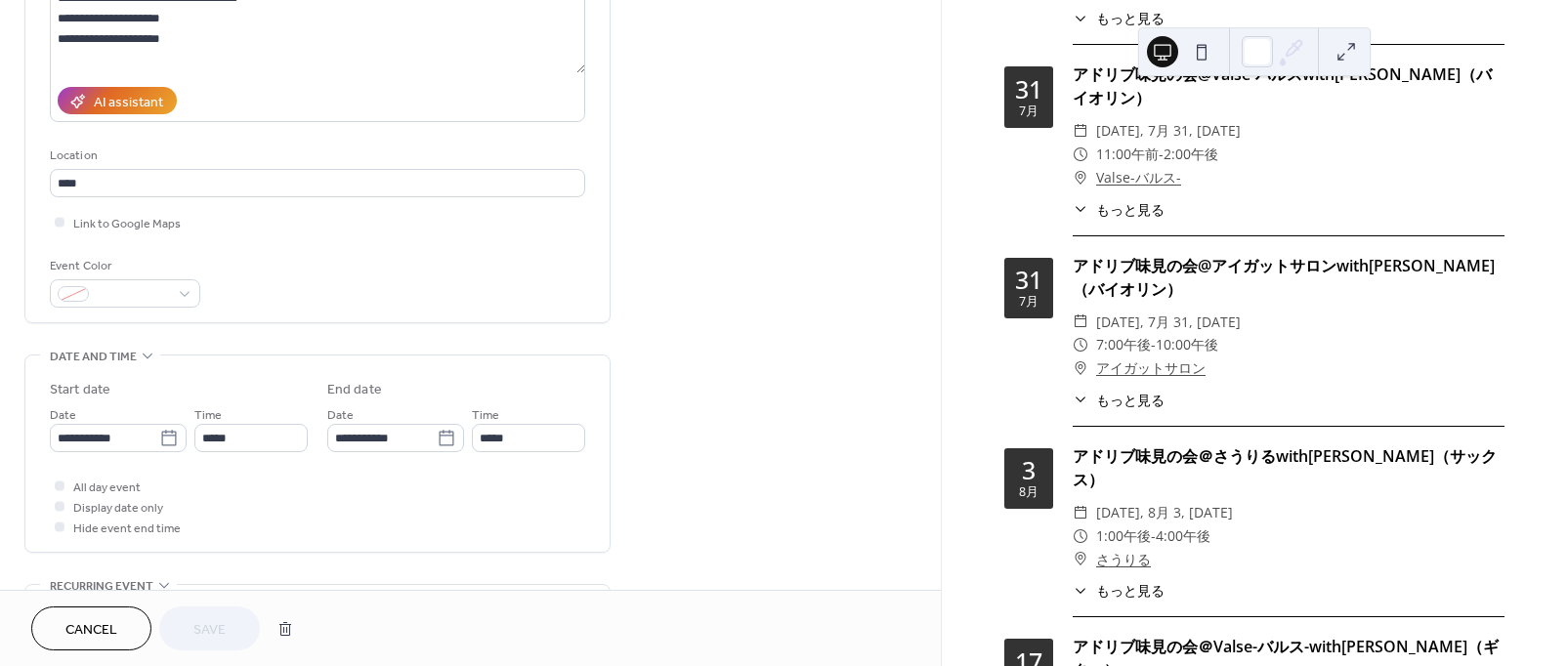 scroll, scrollTop: 281, scrollLeft: 0, axis: vertical 